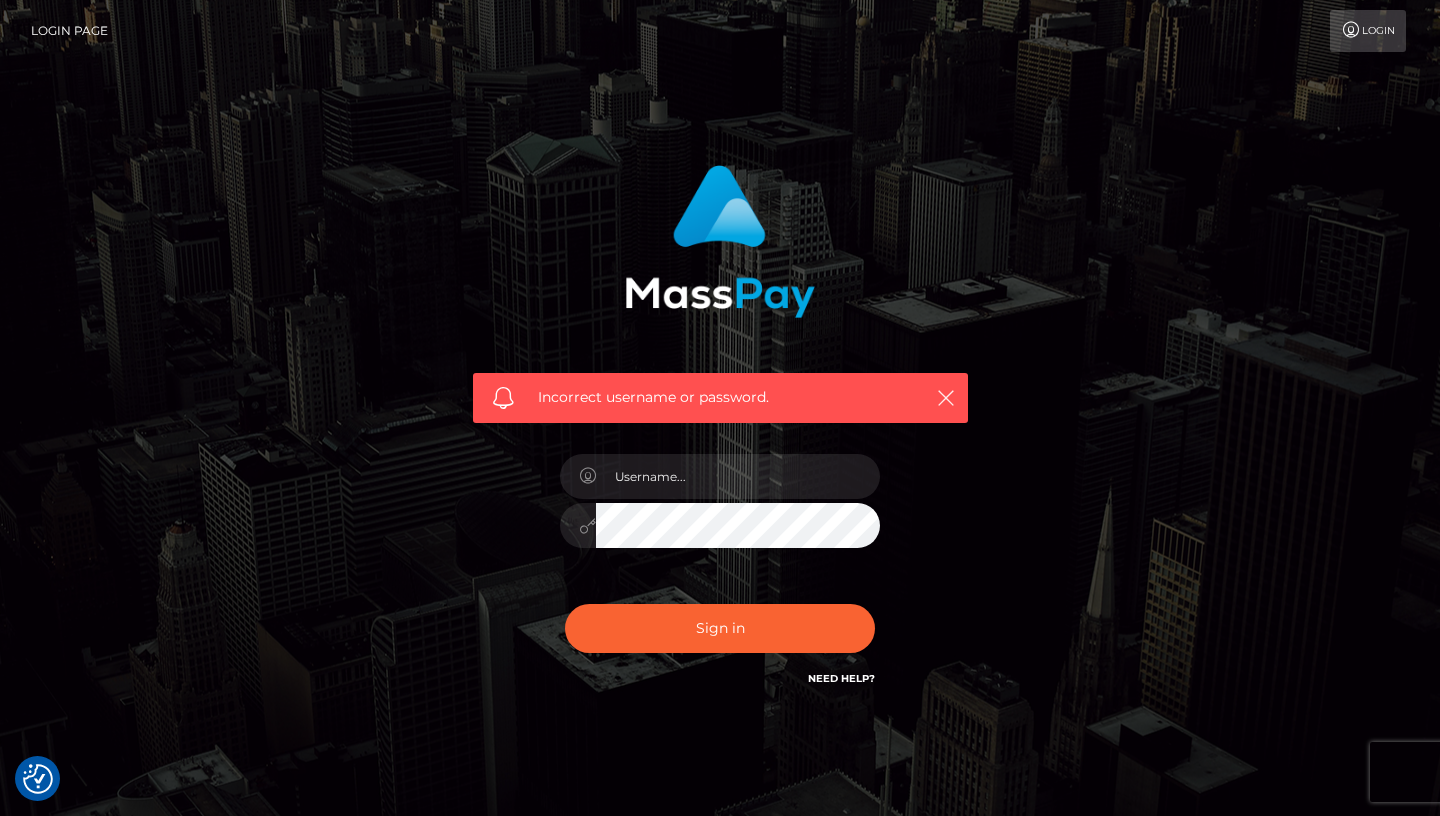 scroll, scrollTop: 0, scrollLeft: 0, axis: both 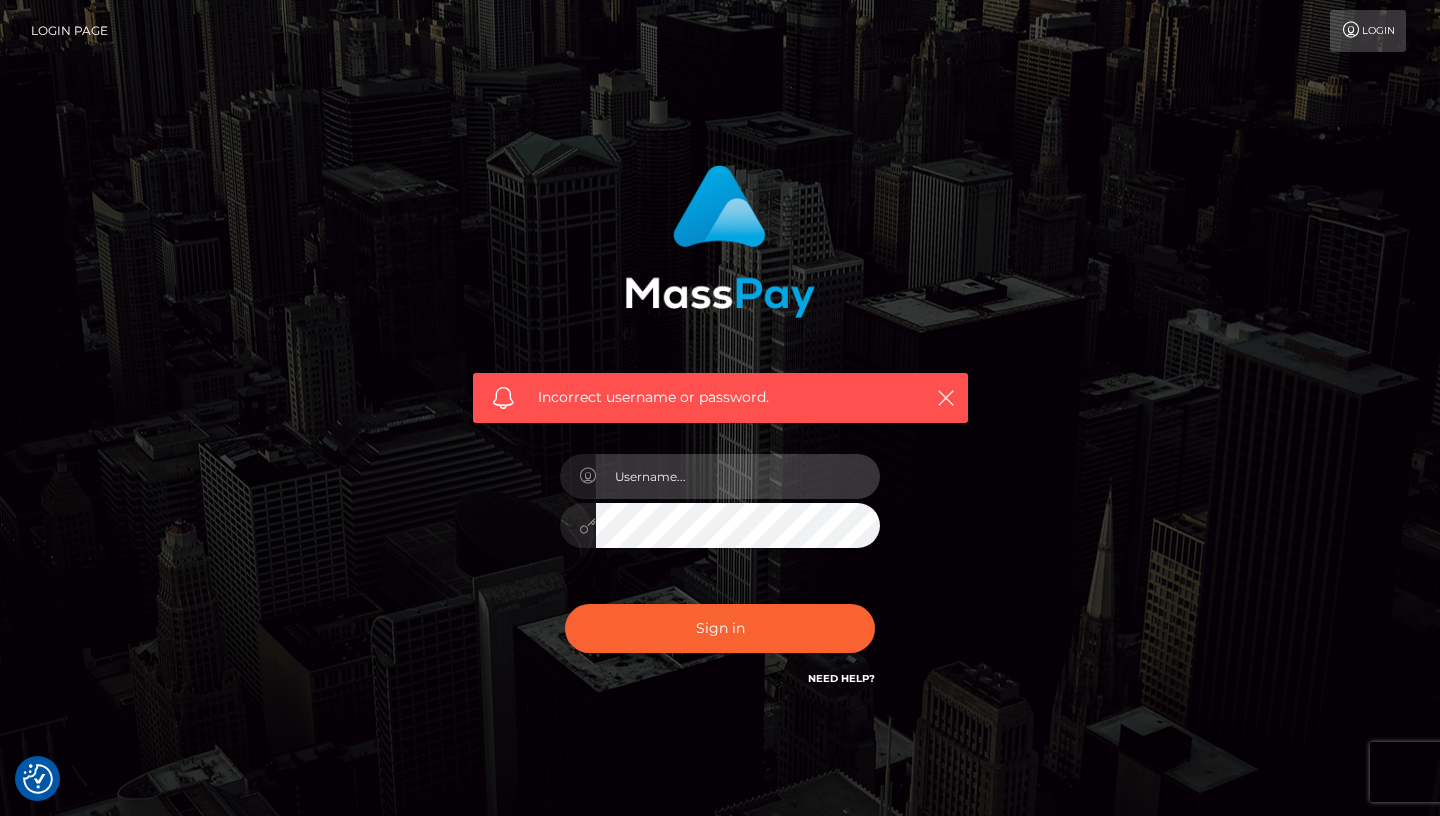 click at bounding box center (738, 476) 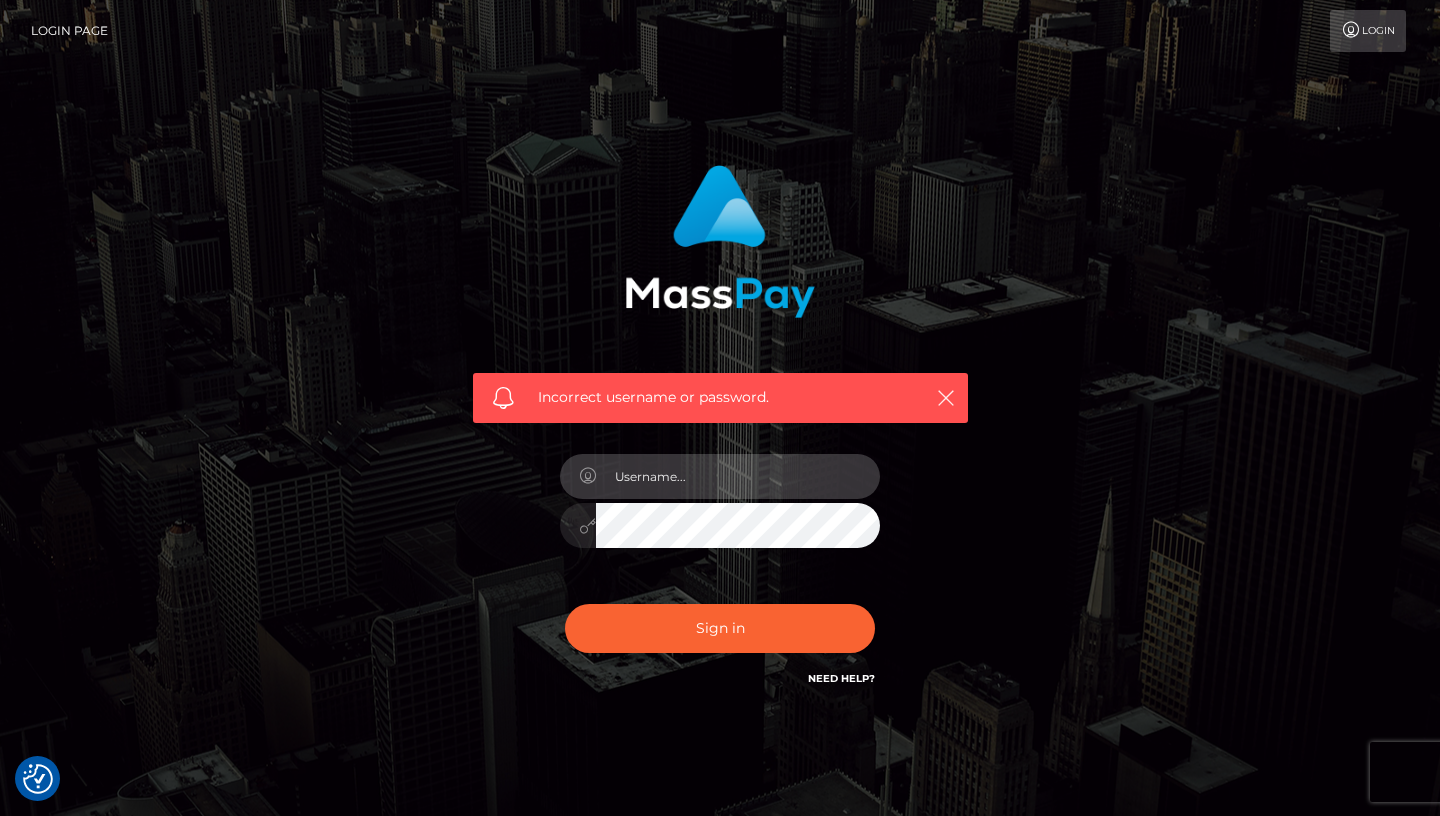 click at bounding box center [738, 476] 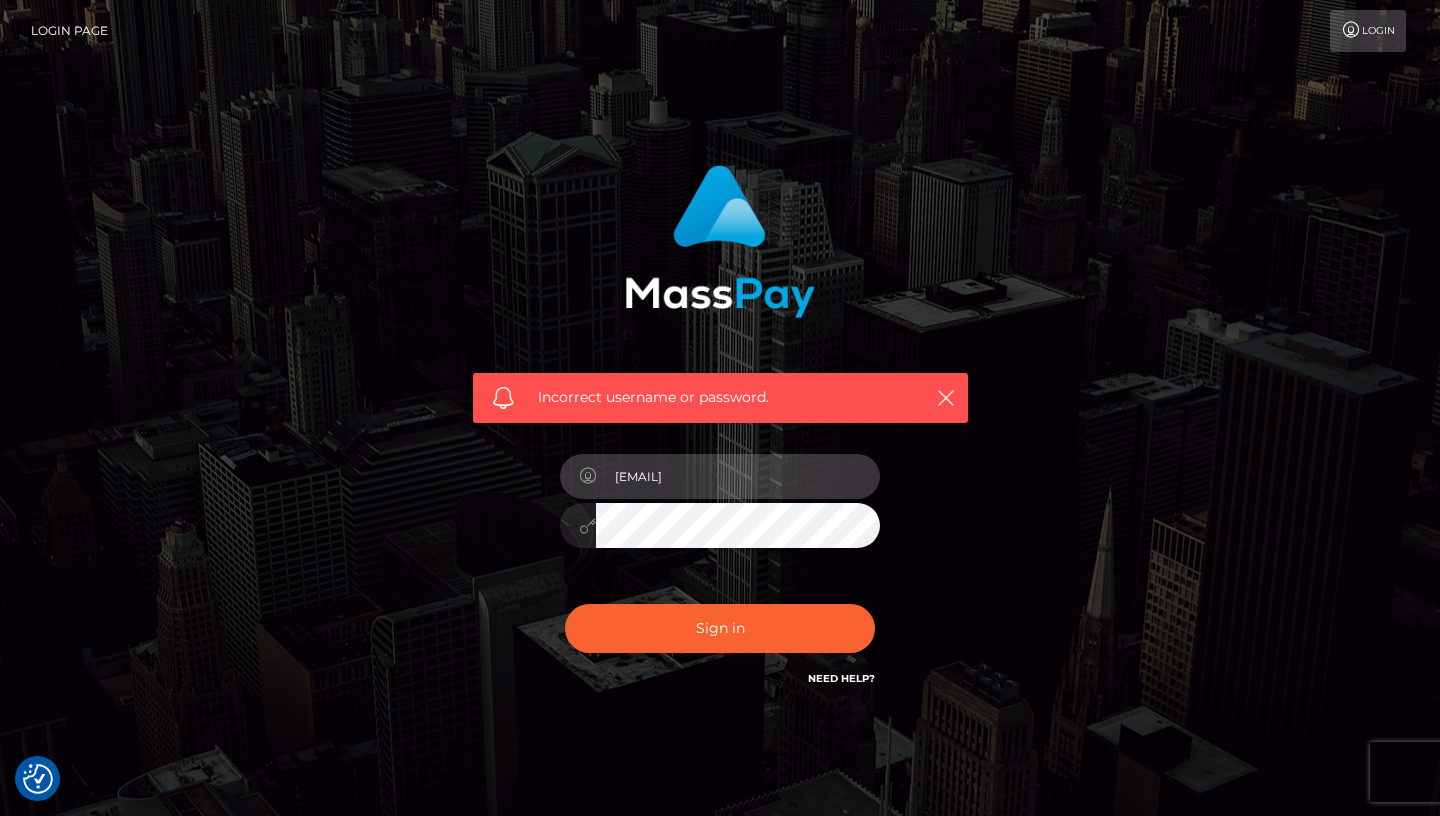 type on "x54gxdz4tm@privaterelay.appleid.com" 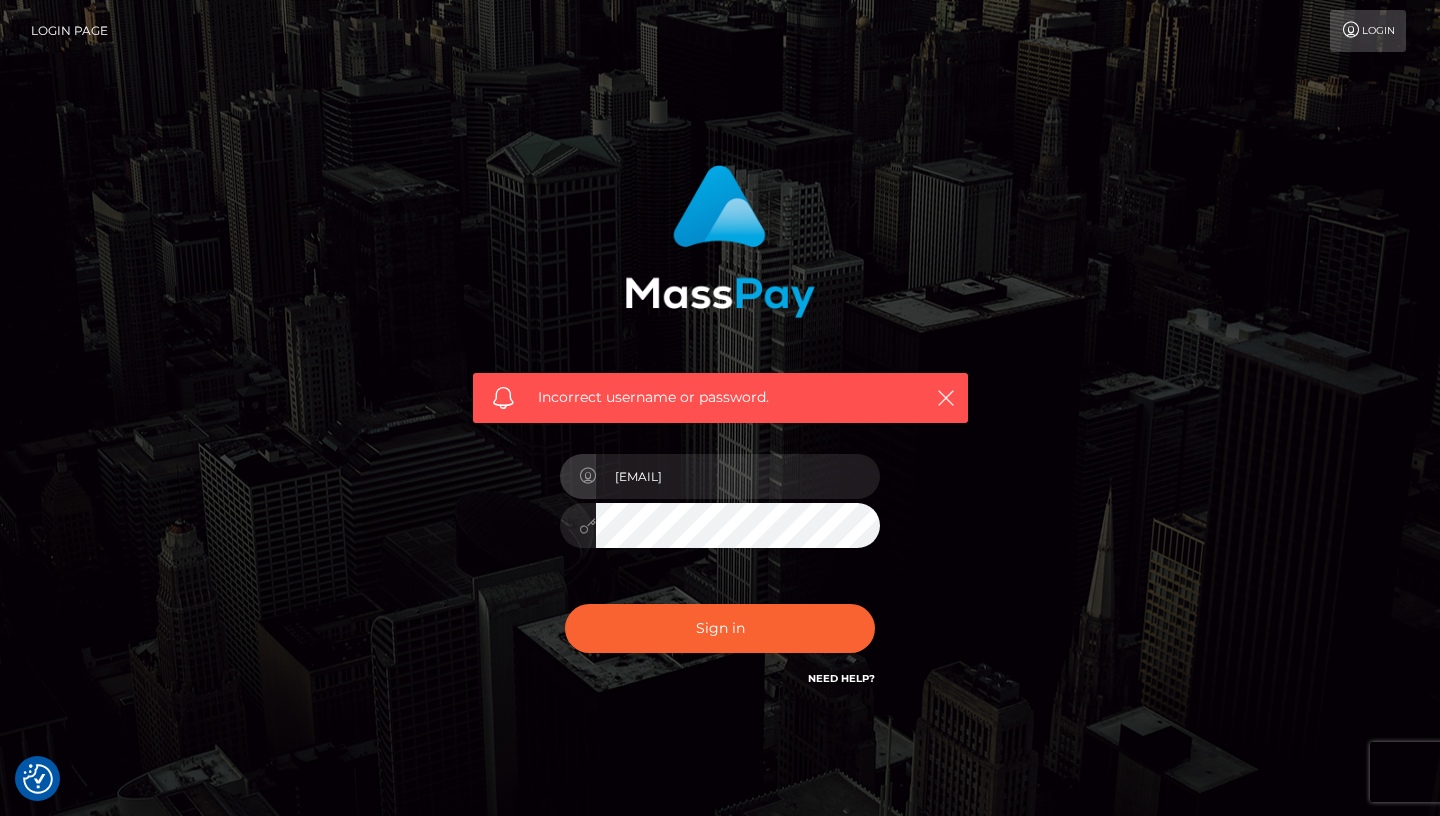 click on "Incorrect username or password.
x54gxdz4tm@privaterelay.appleid.com" at bounding box center (720, 427) 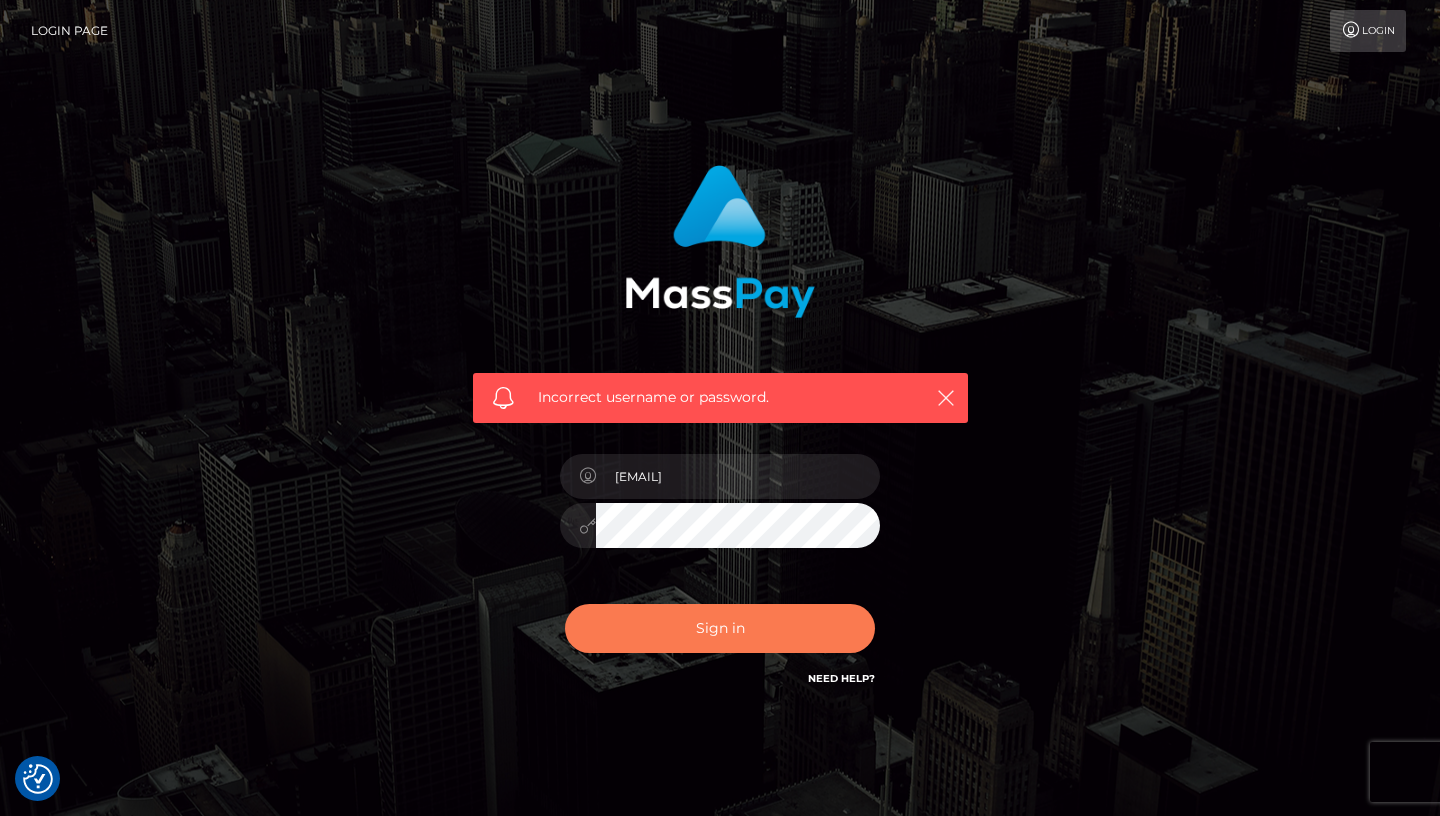 click on "Sign in" at bounding box center (720, 628) 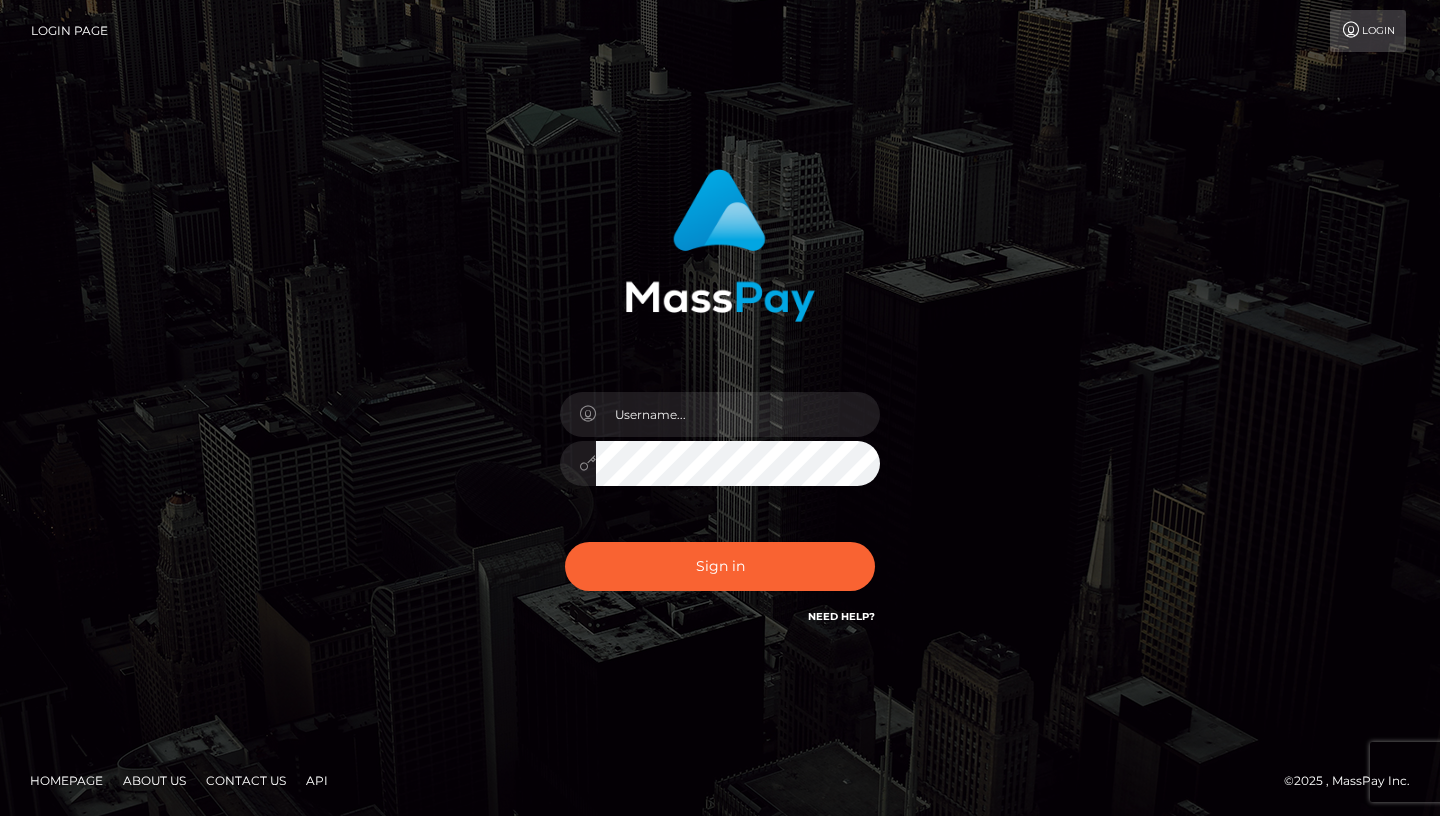 scroll, scrollTop: 0, scrollLeft: 0, axis: both 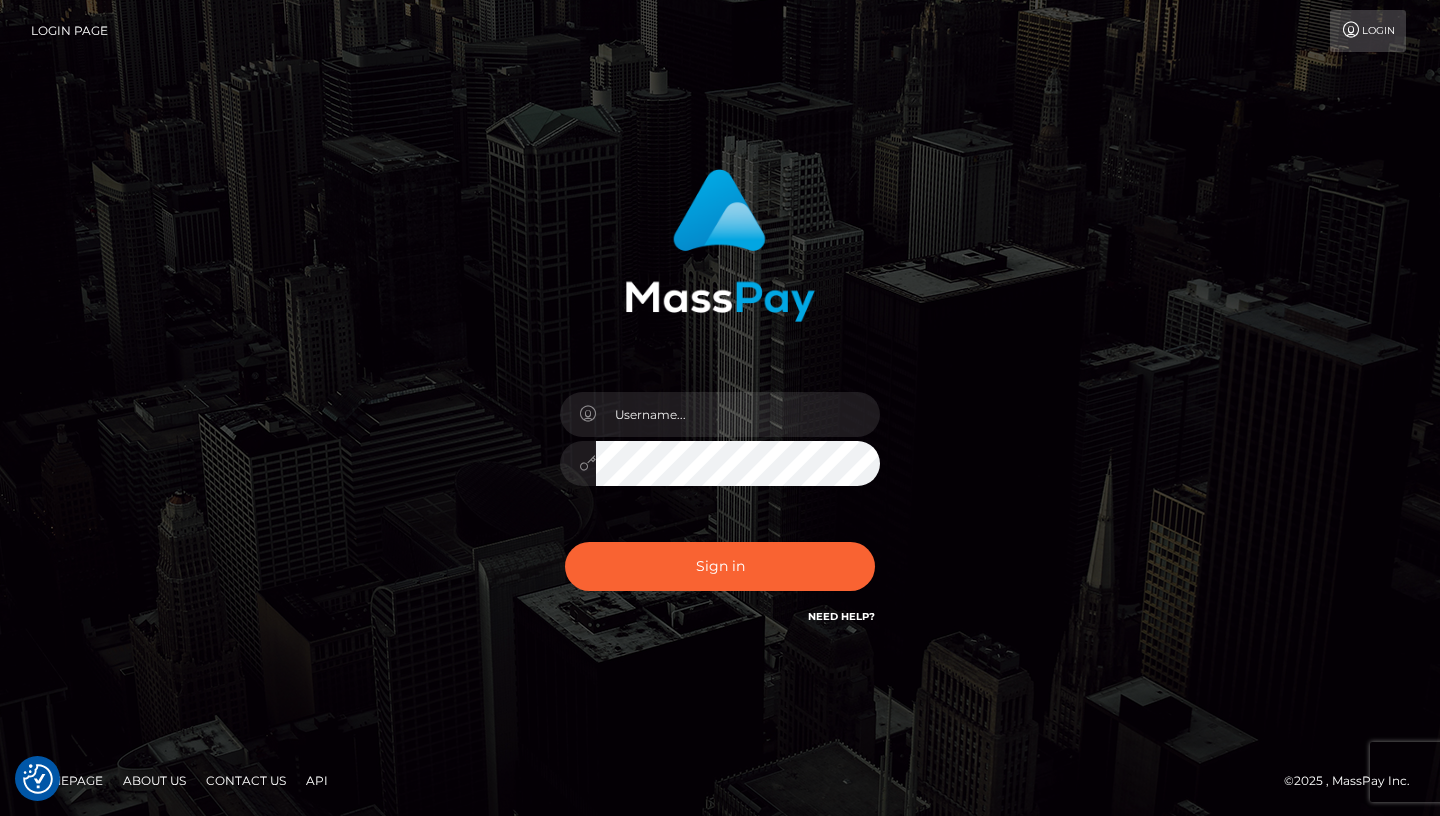 click on "Login" at bounding box center [1368, 31] 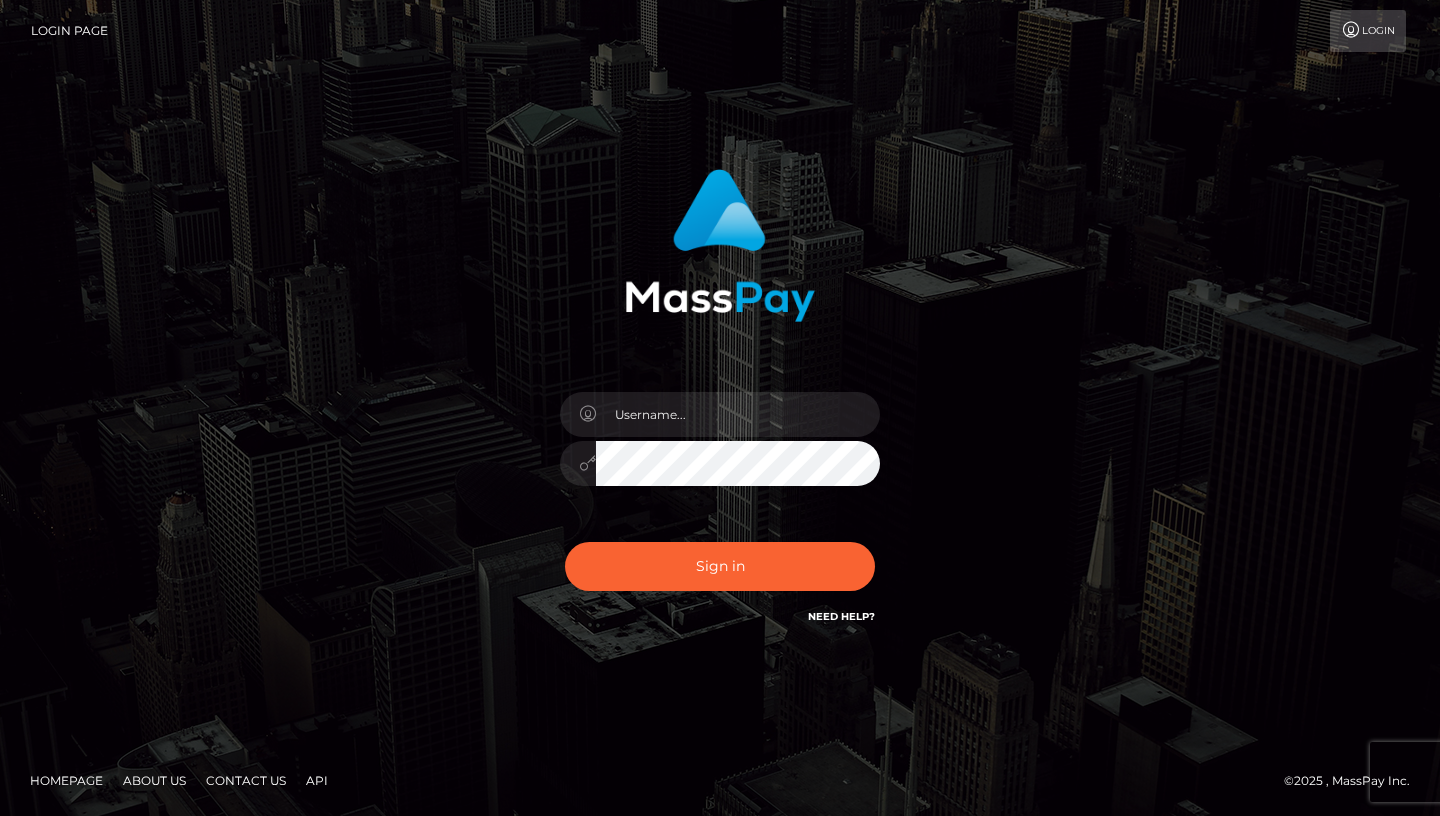 scroll, scrollTop: 0, scrollLeft: 0, axis: both 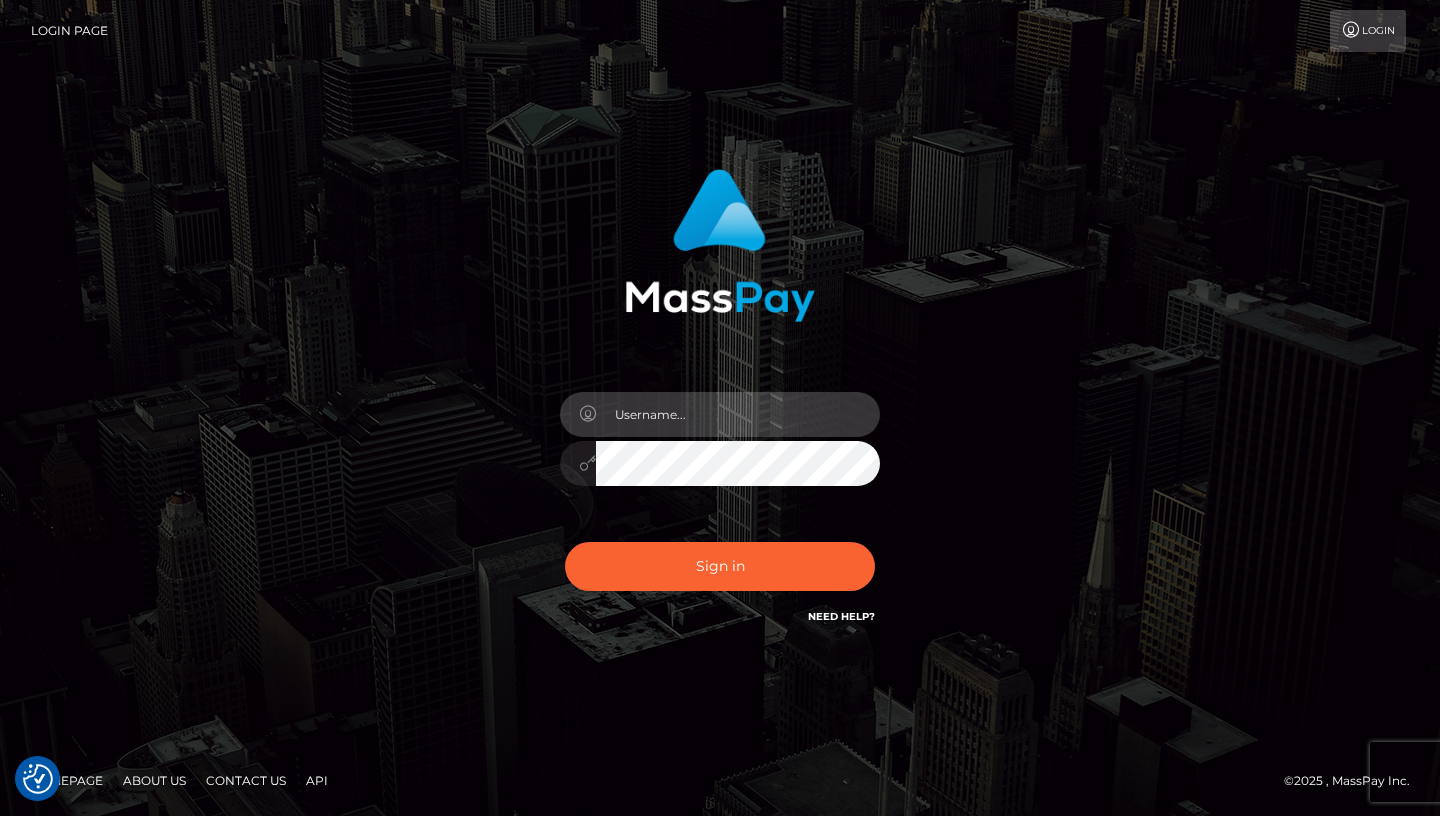 click at bounding box center [738, 414] 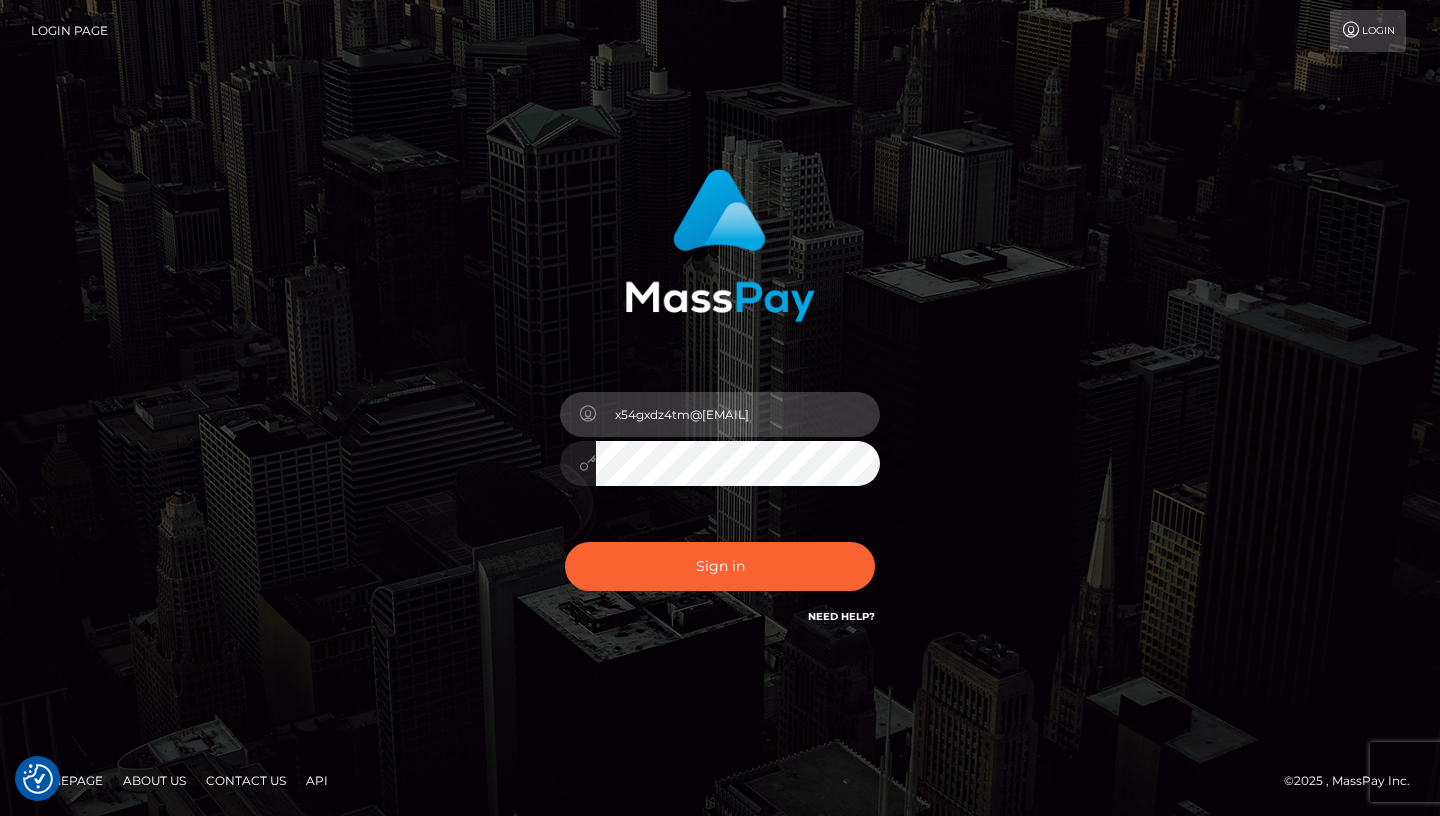 type on "x54gxdz4tm@privaterelay.appleid.com" 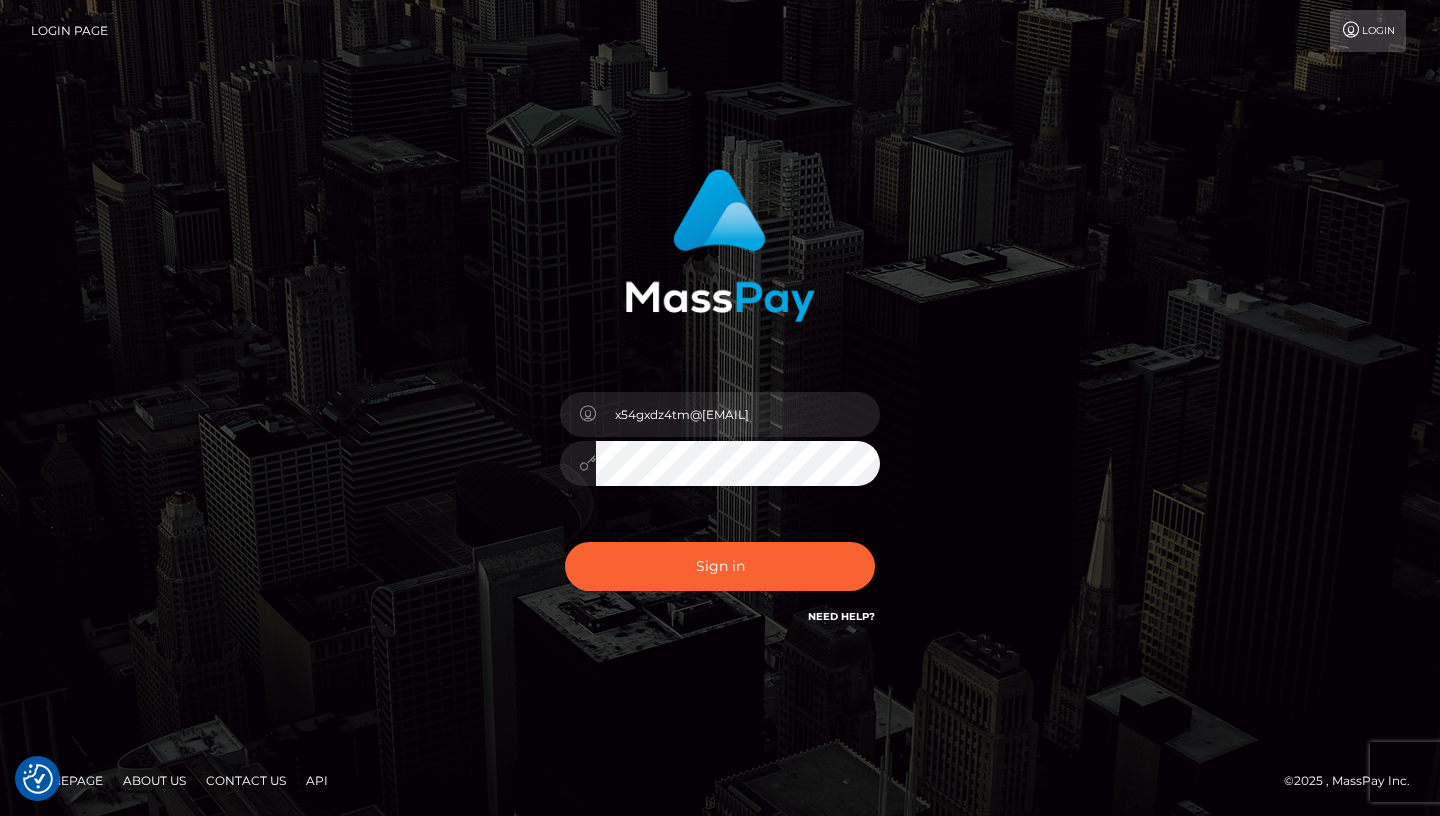 click on "x54gxdz4tm@privaterelay.appleid.com" at bounding box center (720, 398) 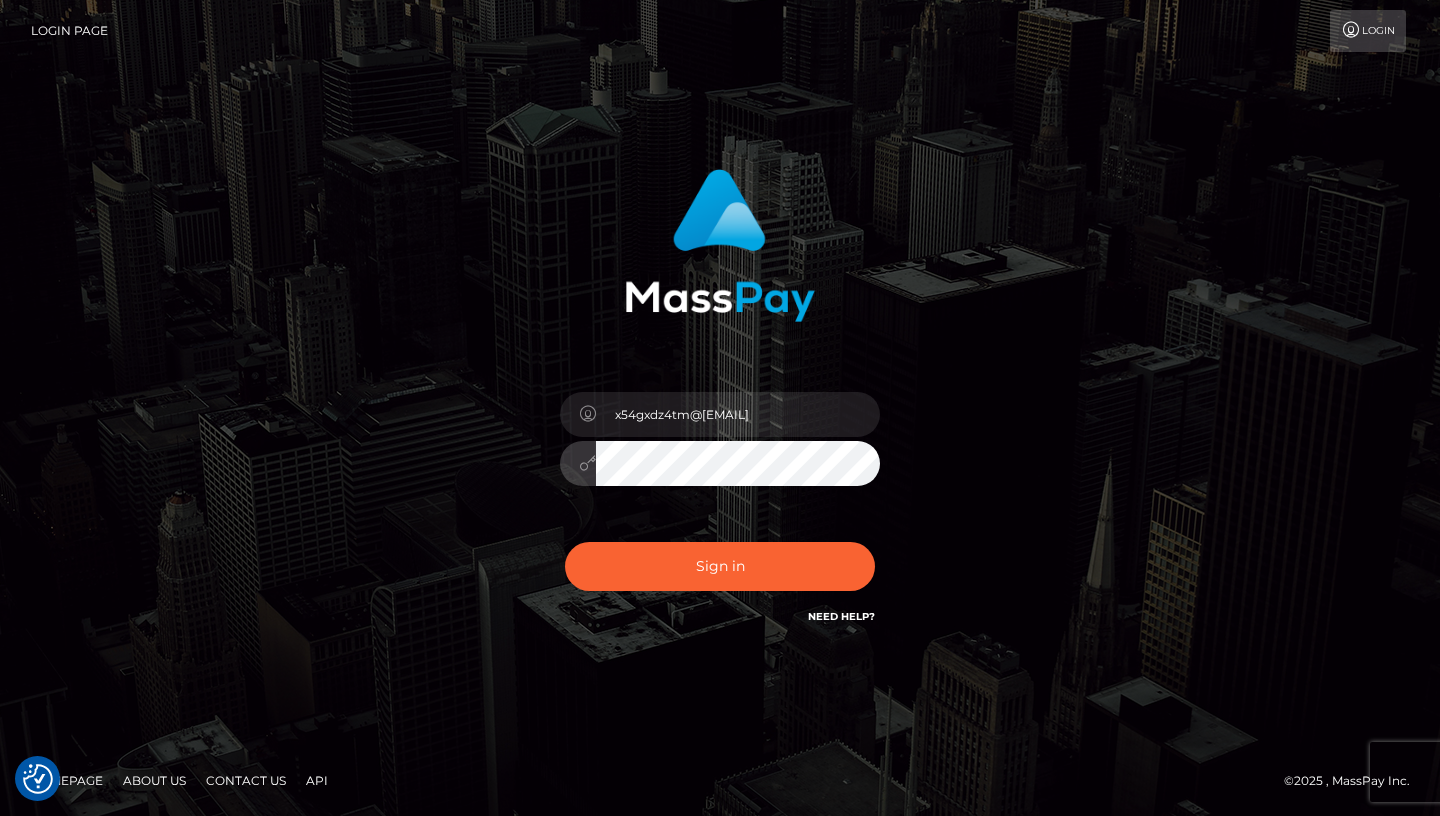 click on "Sign in" at bounding box center [720, 566] 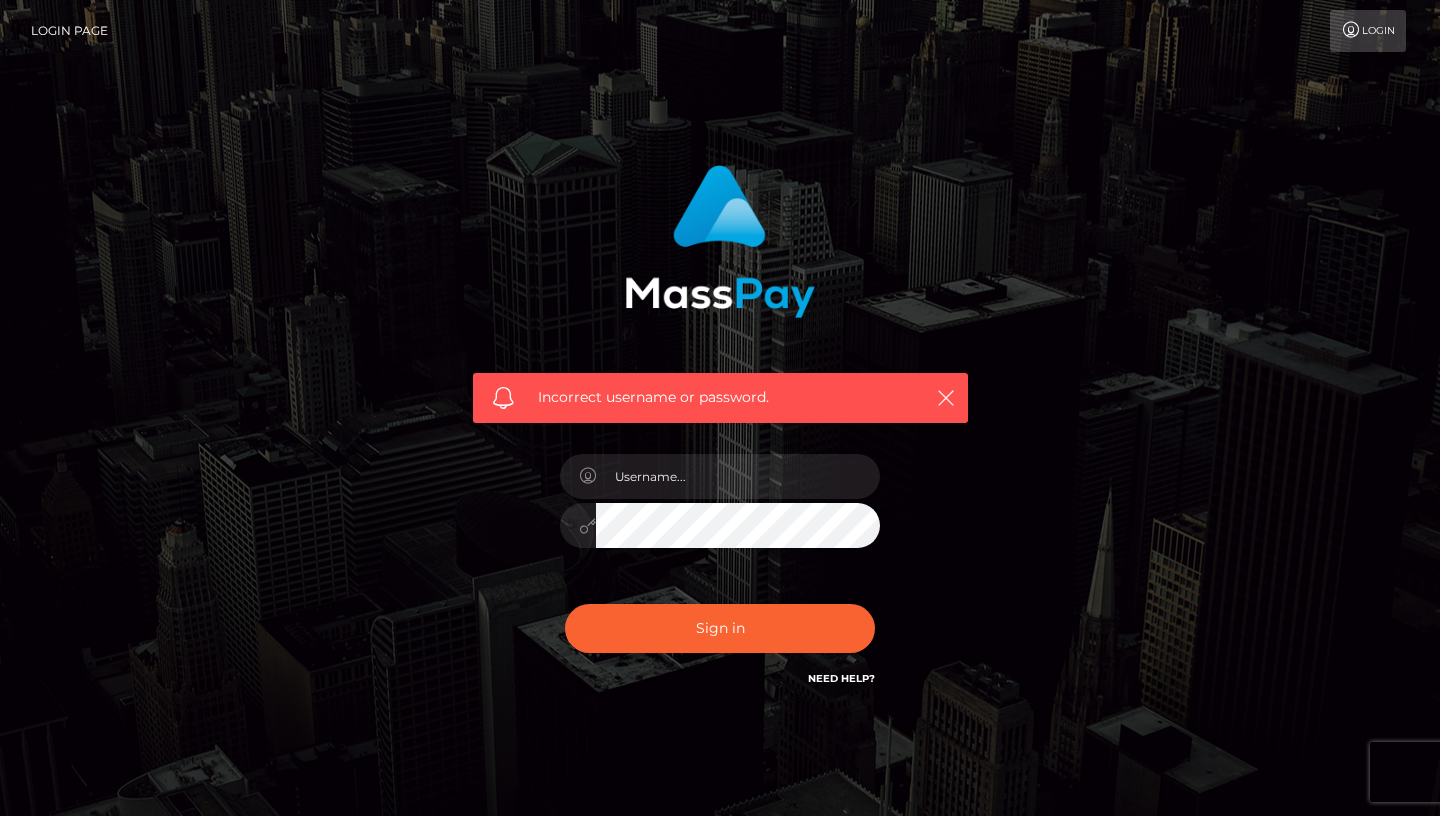 scroll, scrollTop: 0, scrollLeft: 0, axis: both 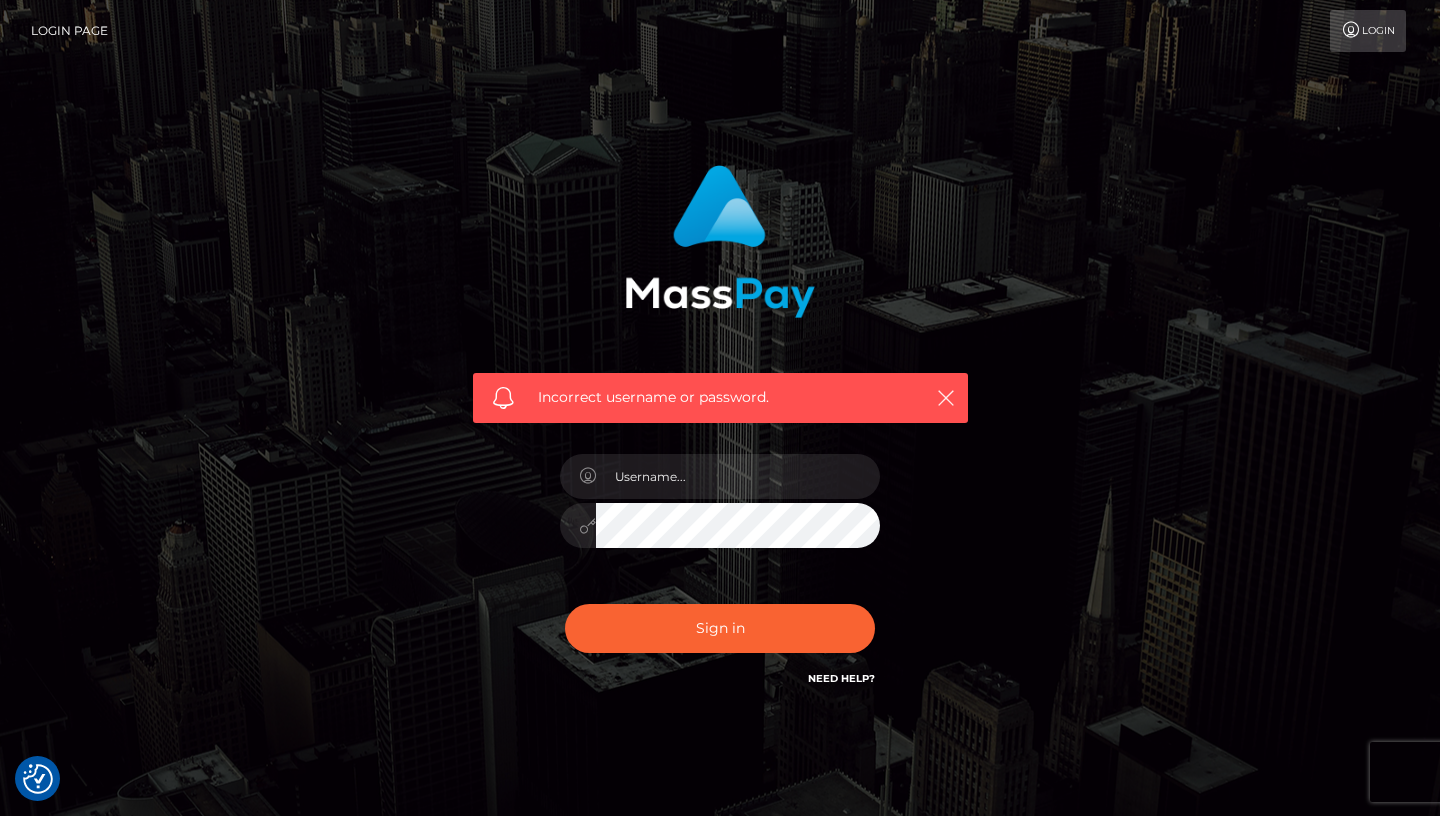 click on "Need
Help?" at bounding box center [841, 677] 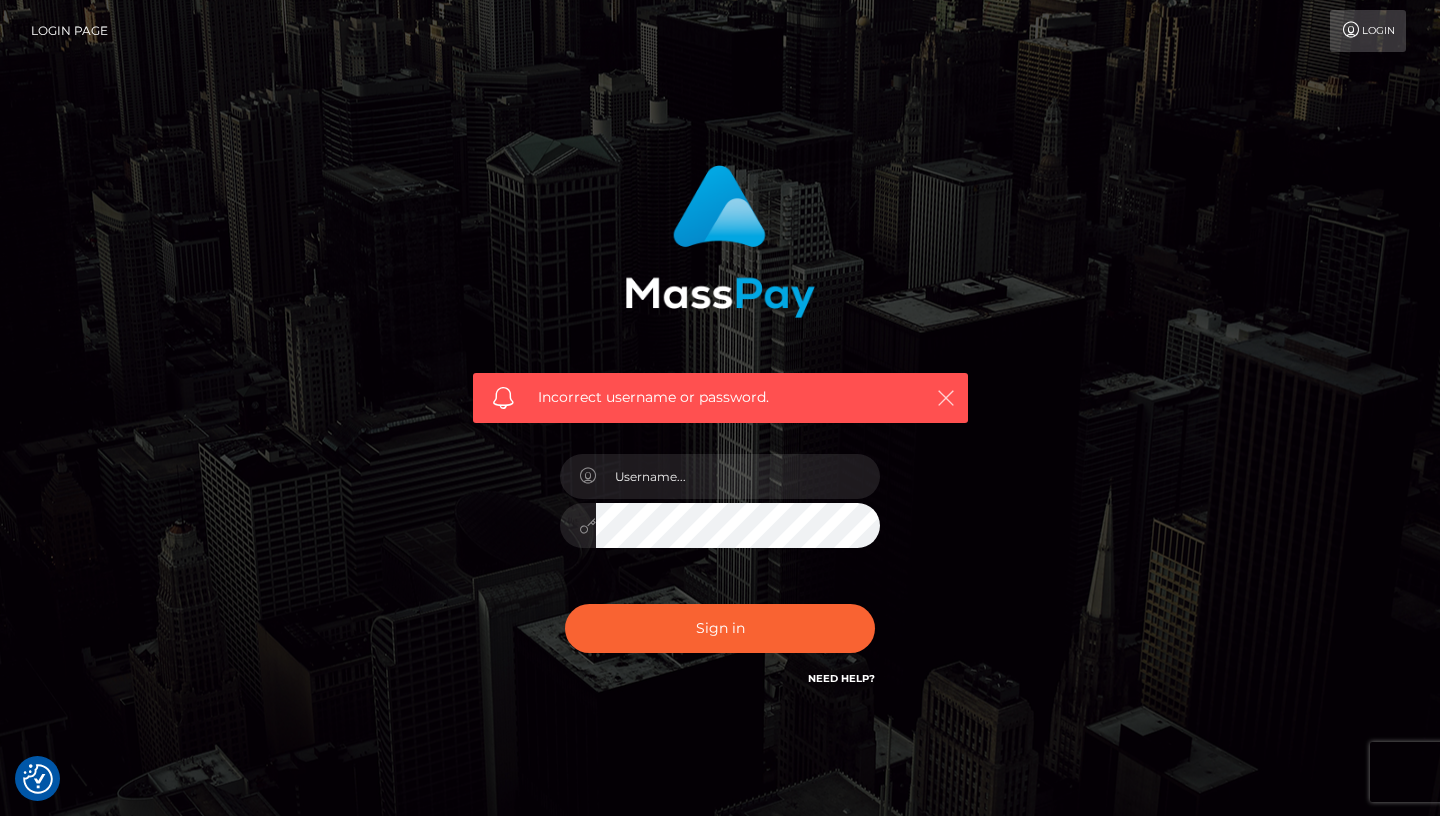 click at bounding box center (946, 398) 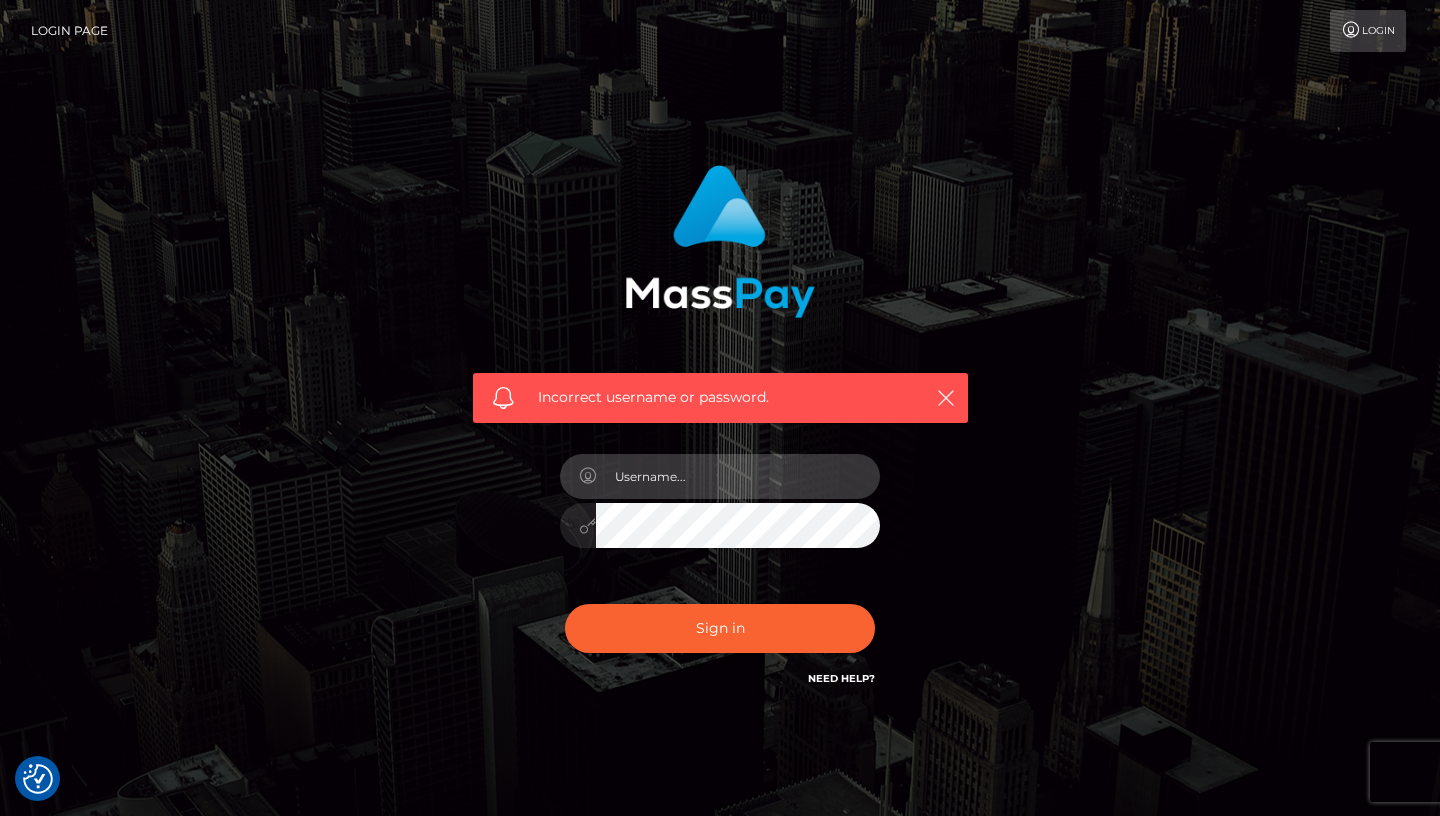 click at bounding box center [738, 476] 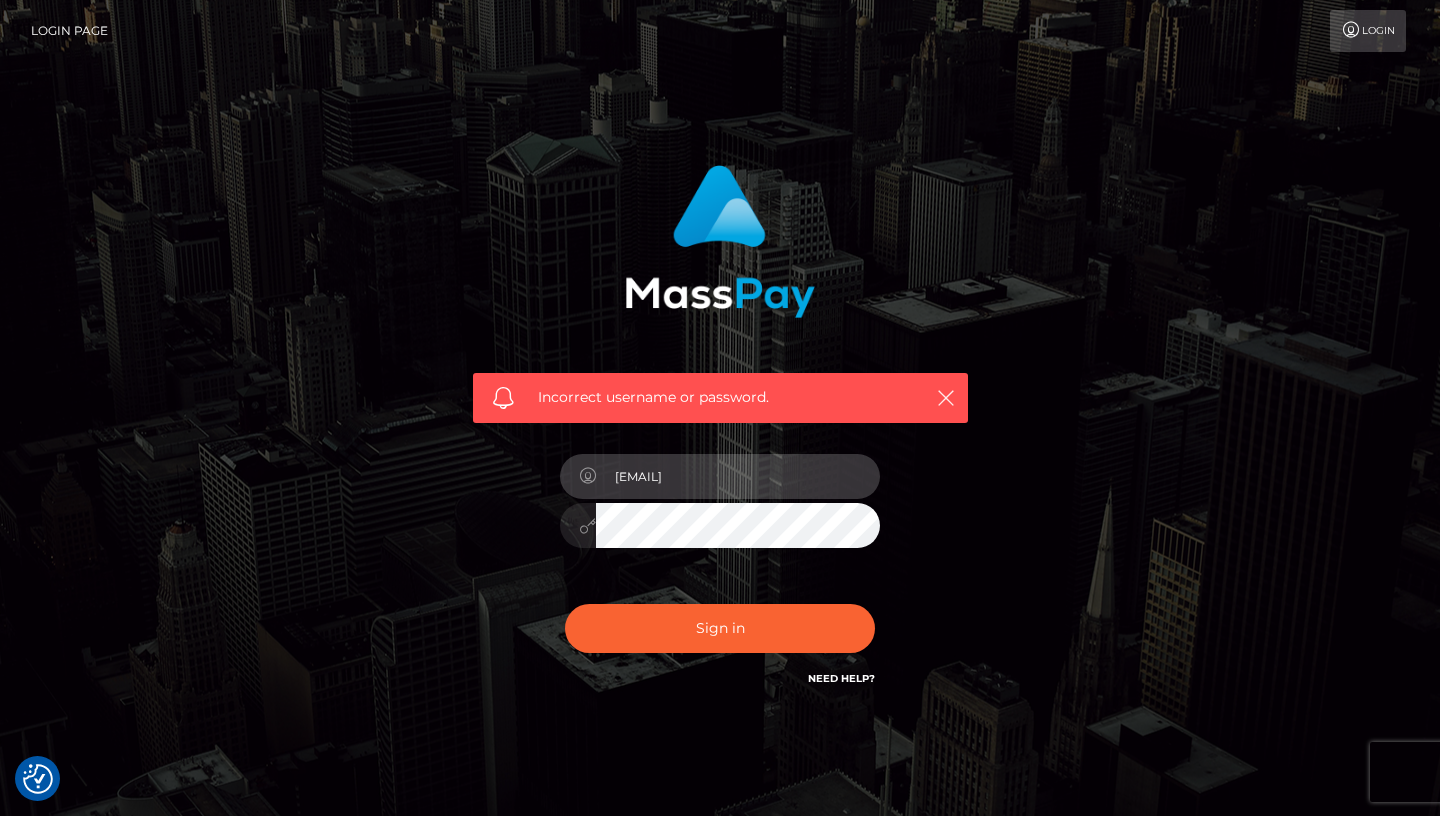scroll, scrollTop: 0, scrollLeft: 124, axis: horizontal 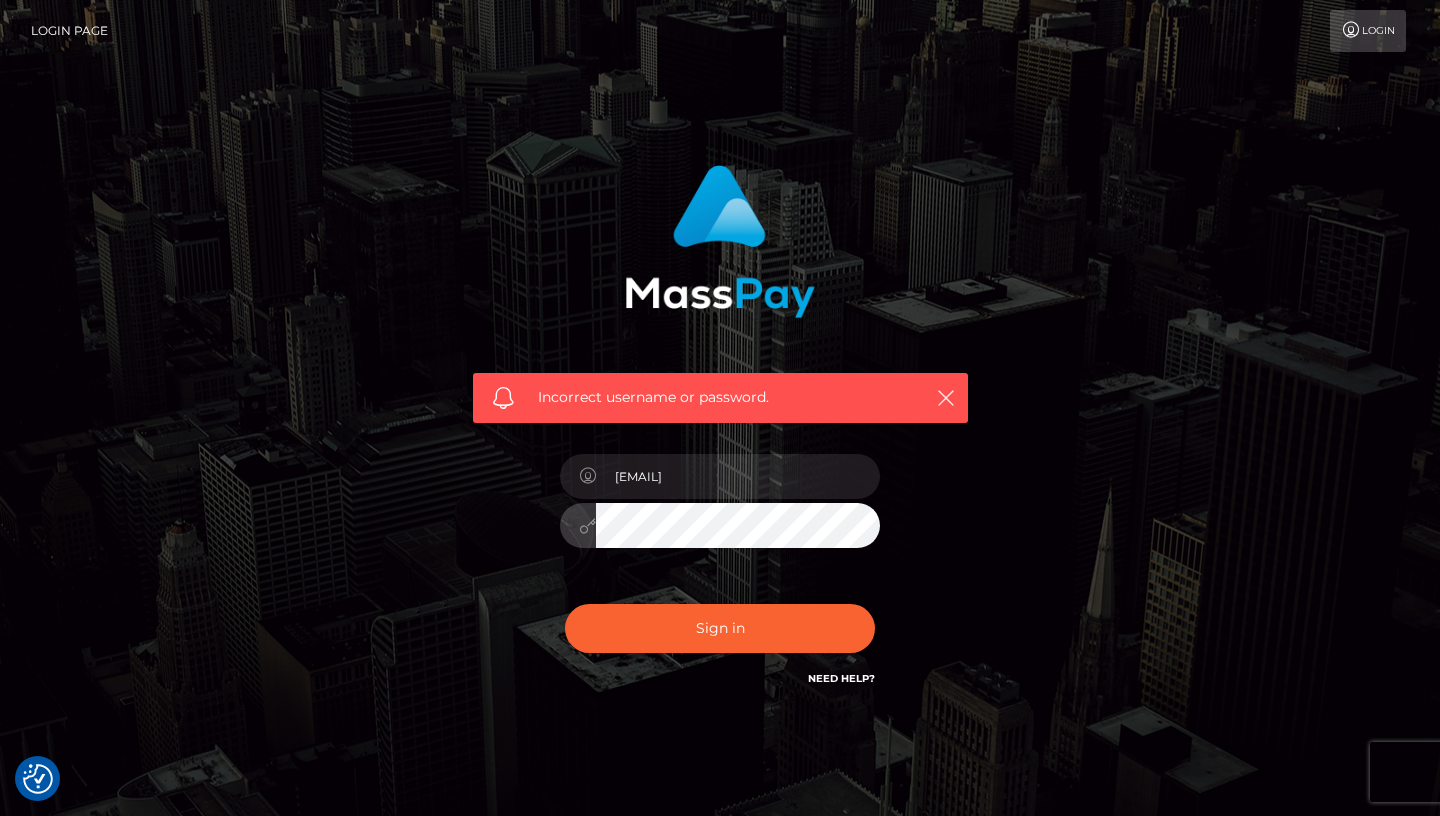 click on "Sign in" at bounding box center (720, 628) 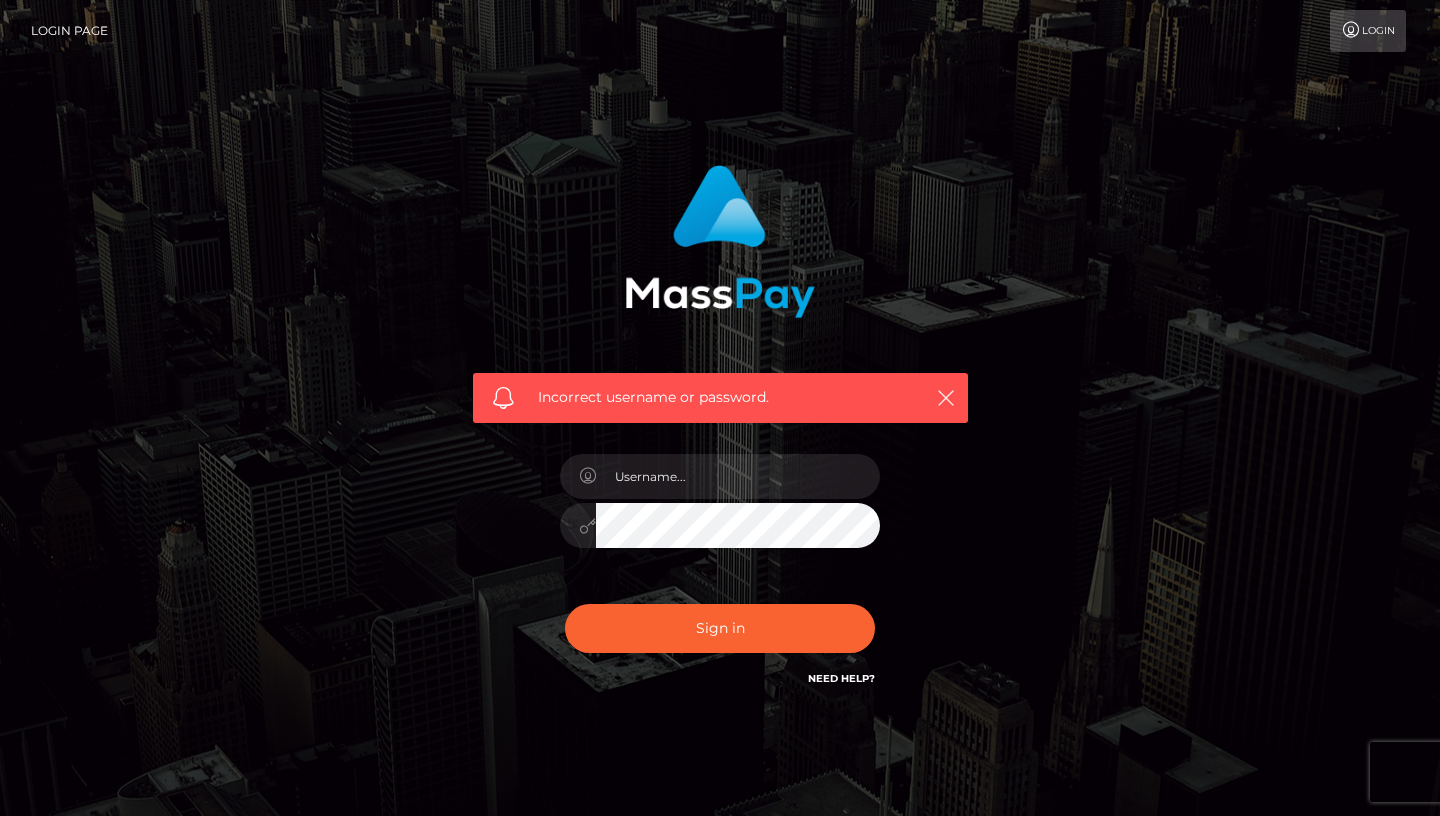 scroll, scrollTop: 0, scrollLeft: 0, axis: both 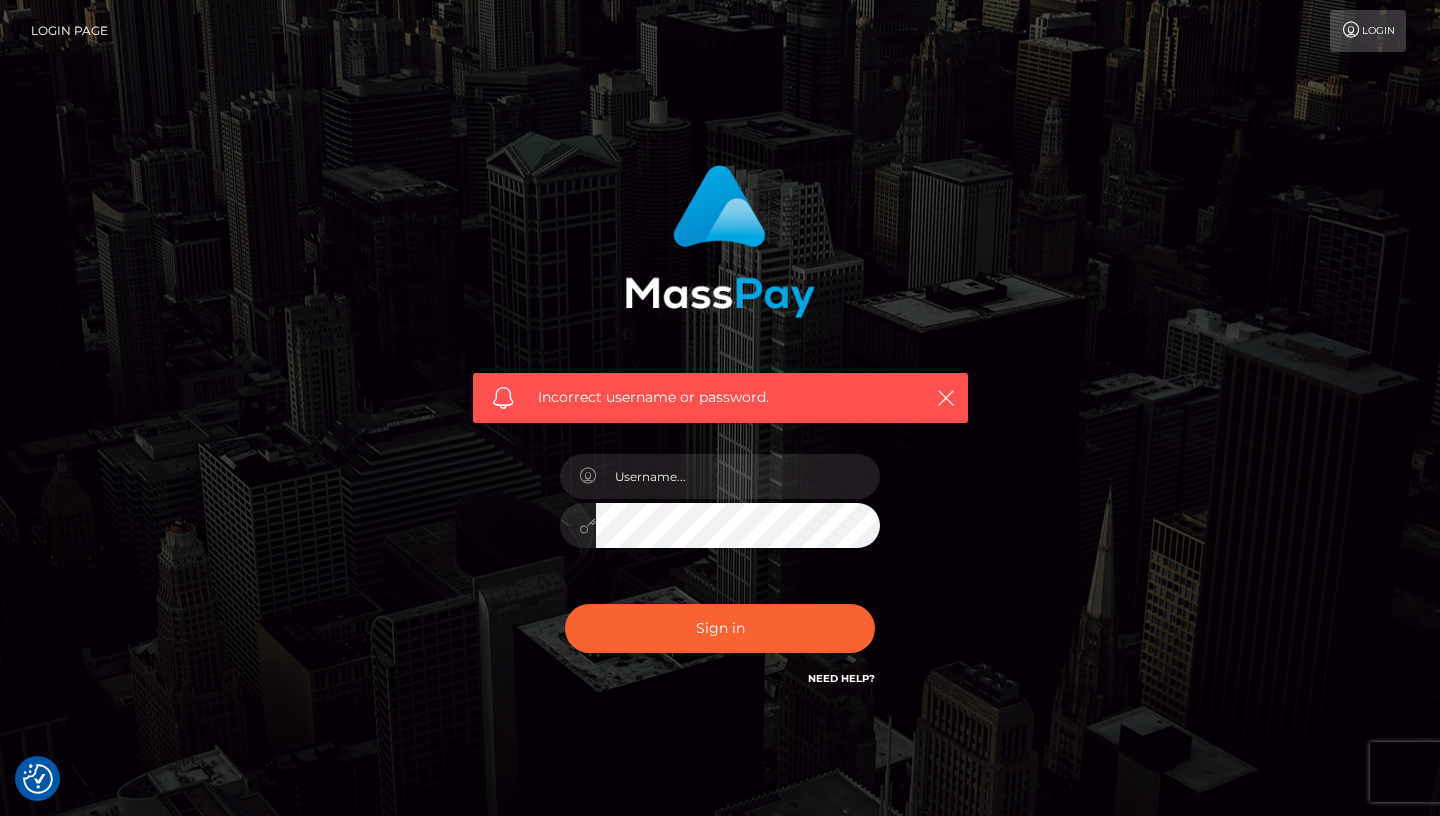 checkbox on "true" 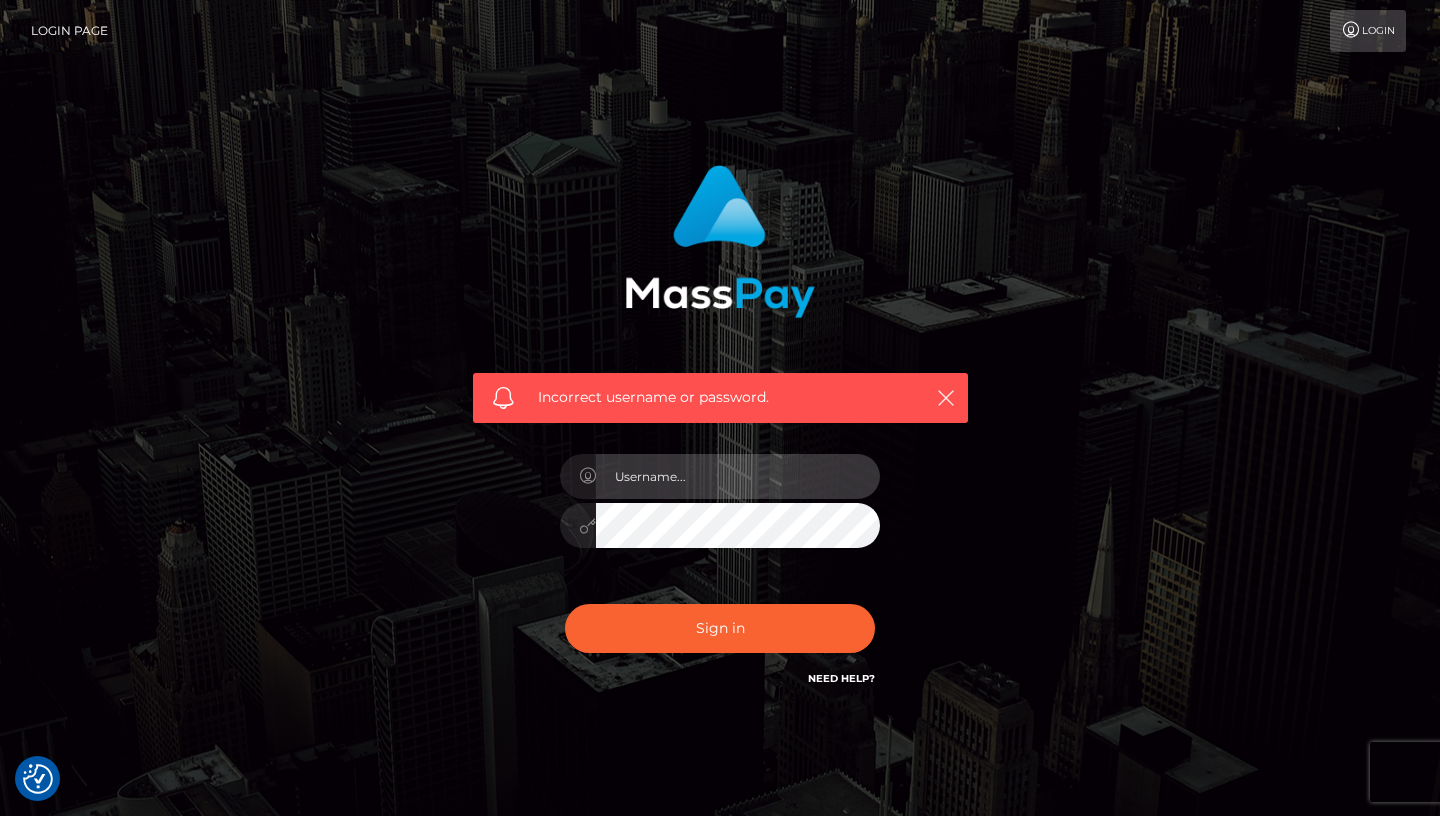 click at bounding box center (738, 476) 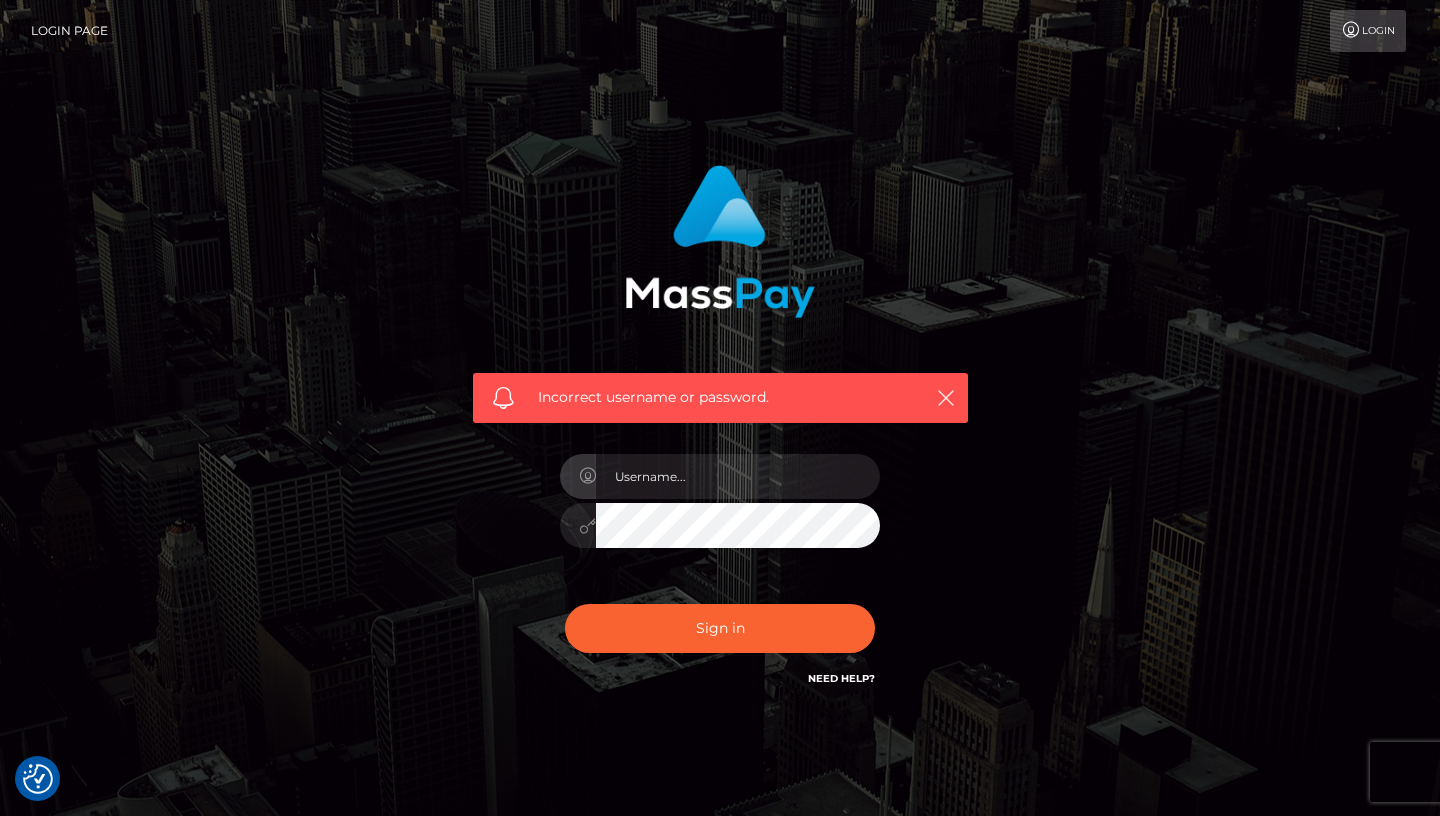 click on "Incorrect username or password." at bounding box center [720, 437] 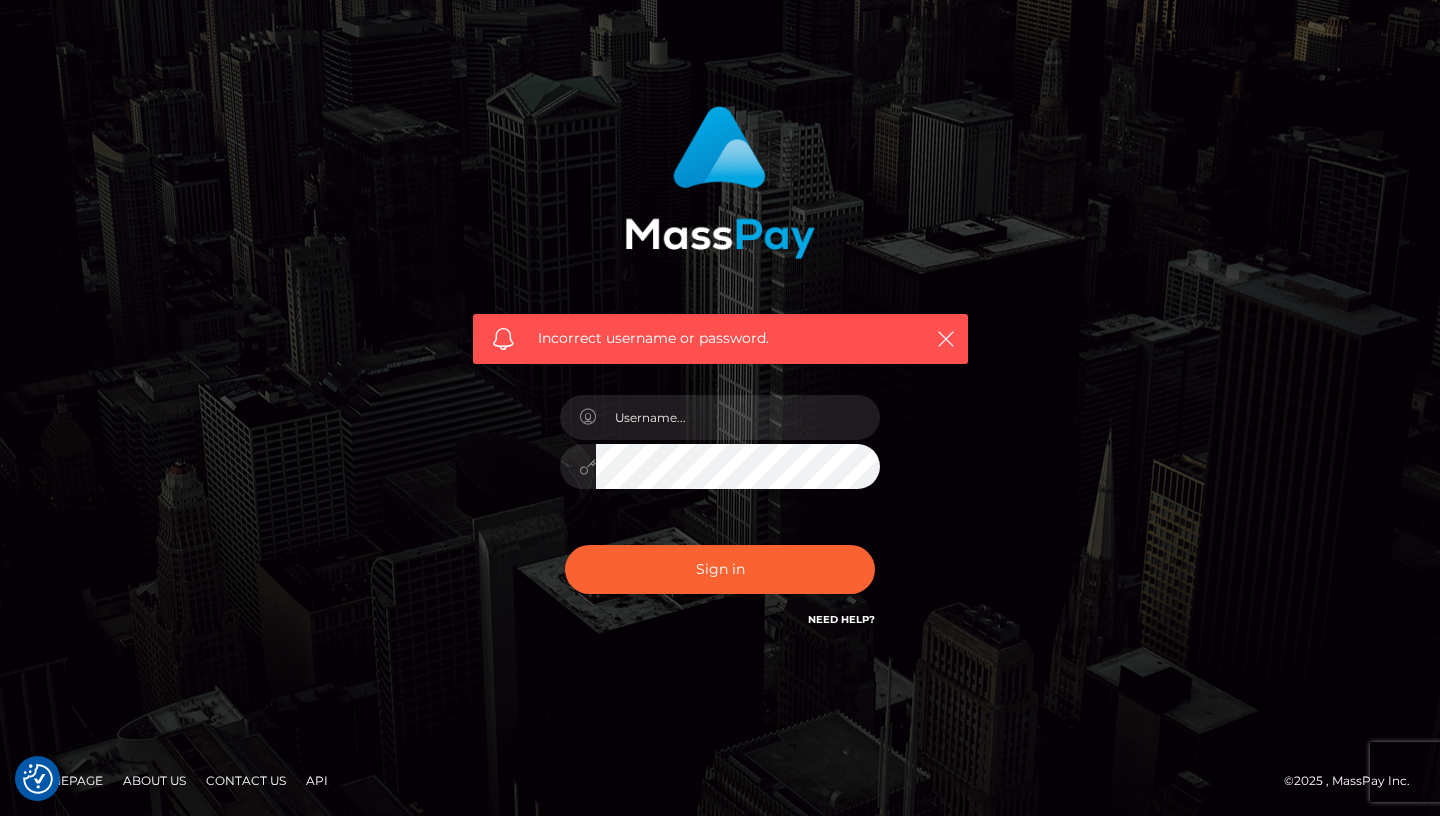 scroll, scrollTop: 50, scrollLeft: 0, axis: vertical 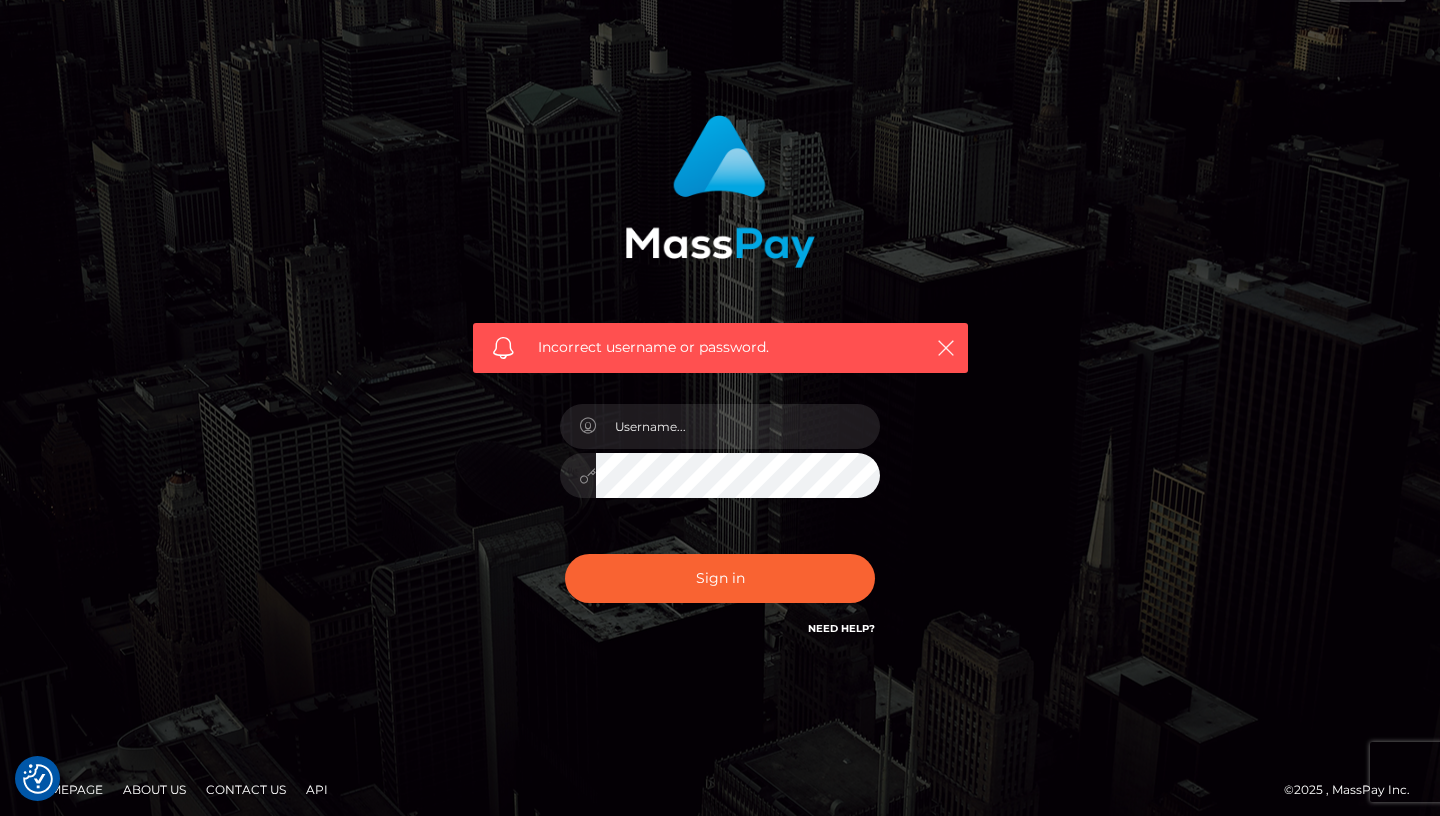 click on "API" at bounding box center (317, 789) 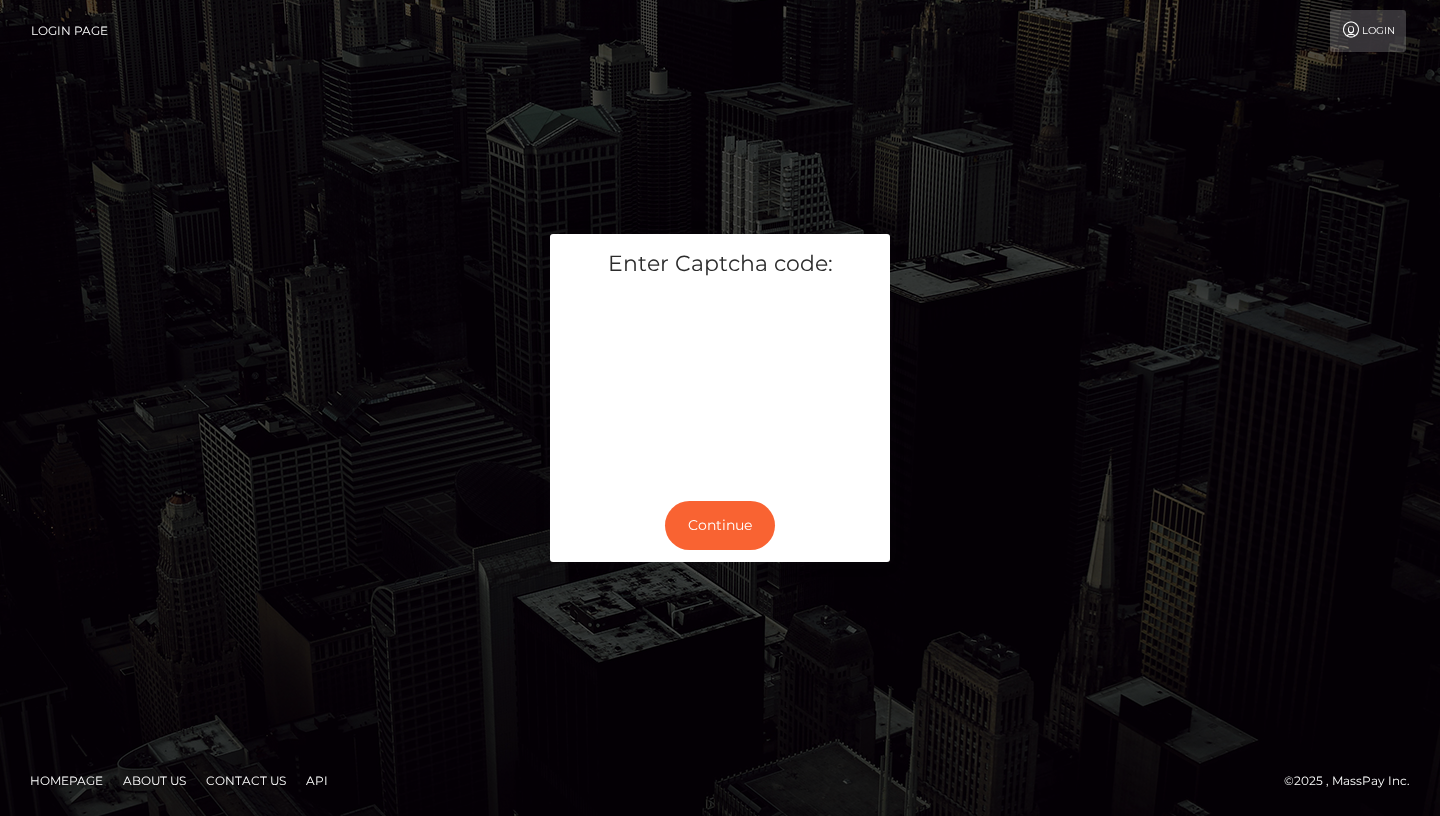 scroll, scrollTop: 0, scrollLeft: 0, axis: both 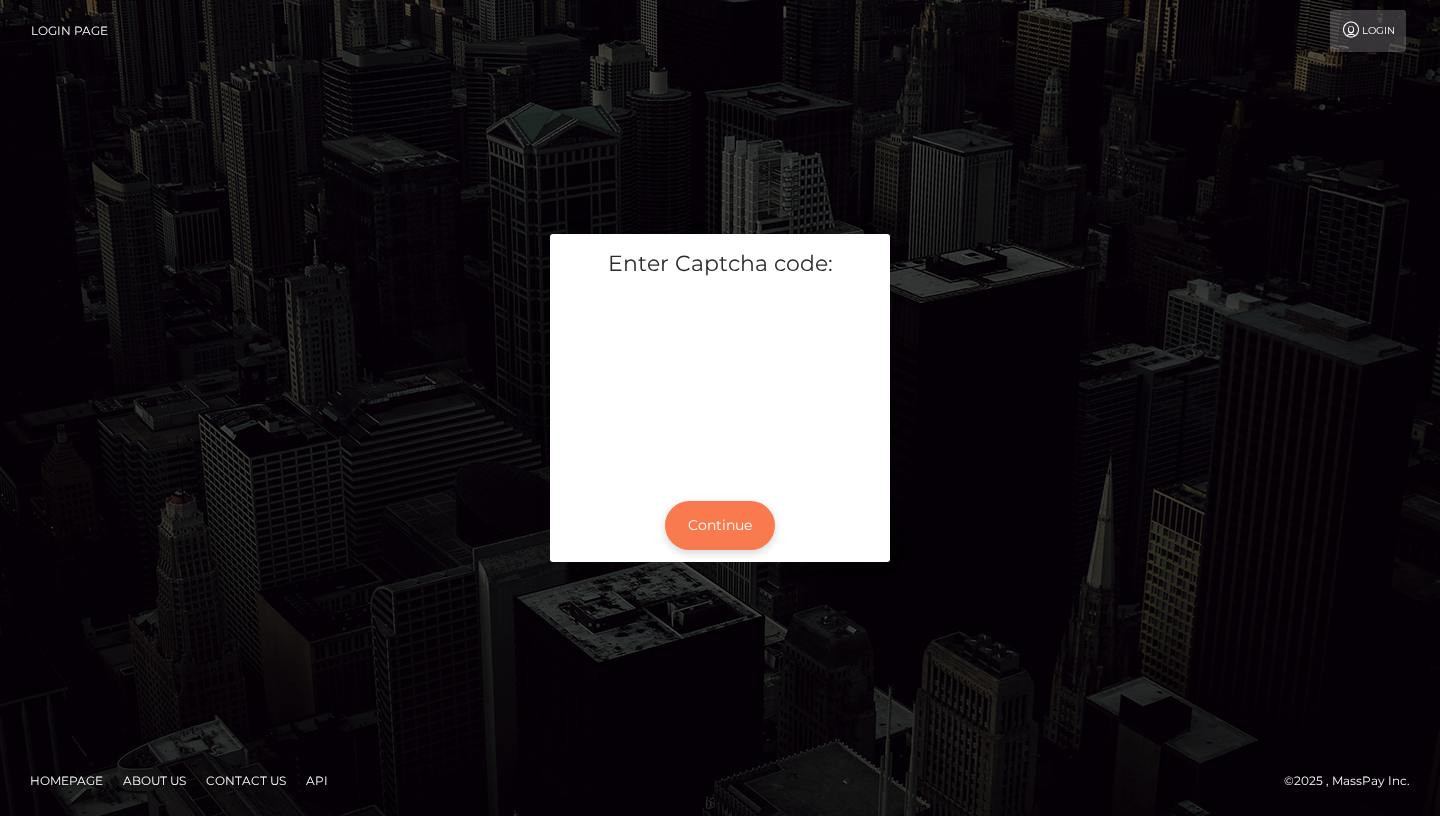 click on "Continue" at bounding box center (720, 525) 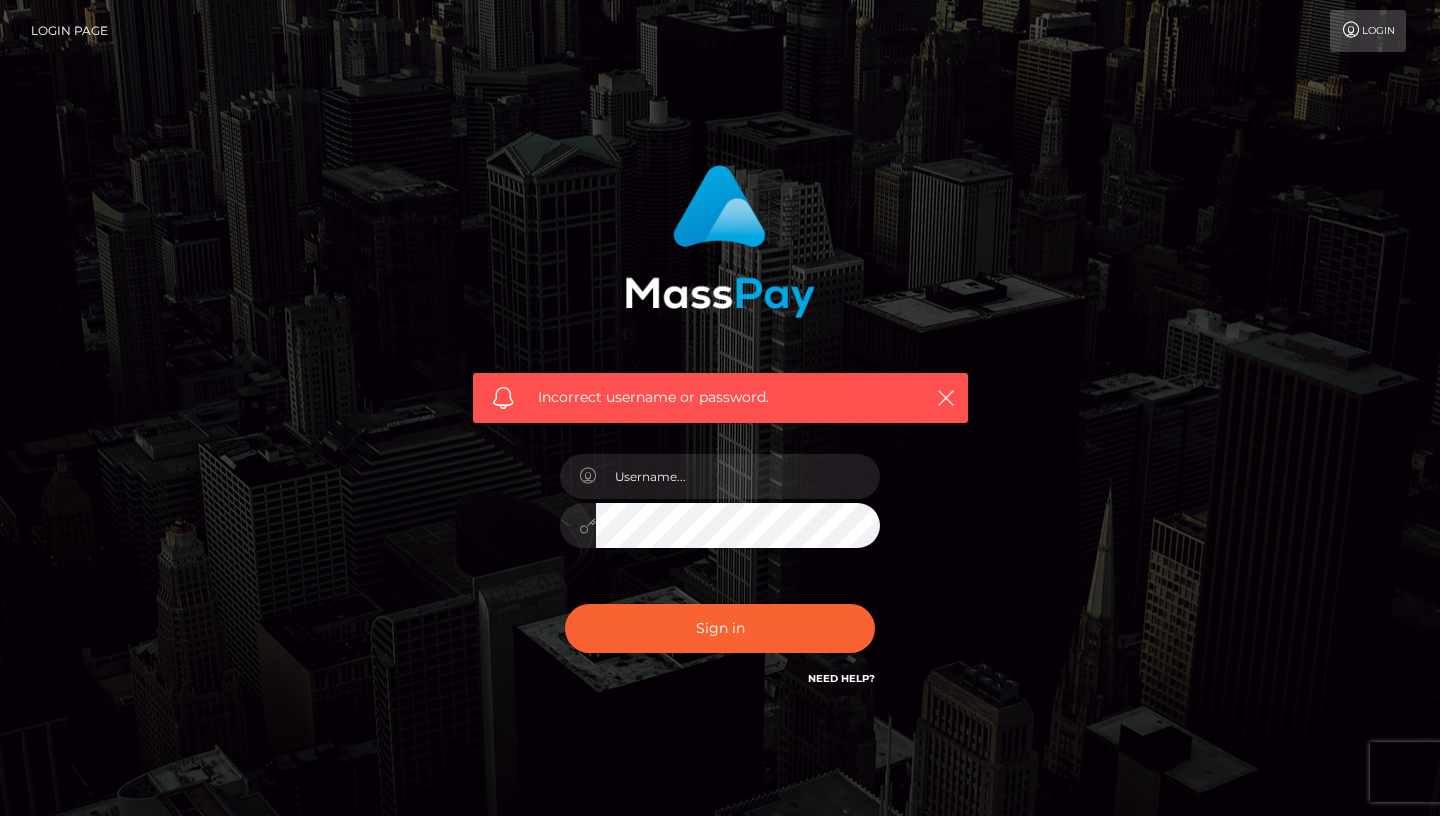 scroll, scrollTop: 0, scrollLeft: 0, axis: both 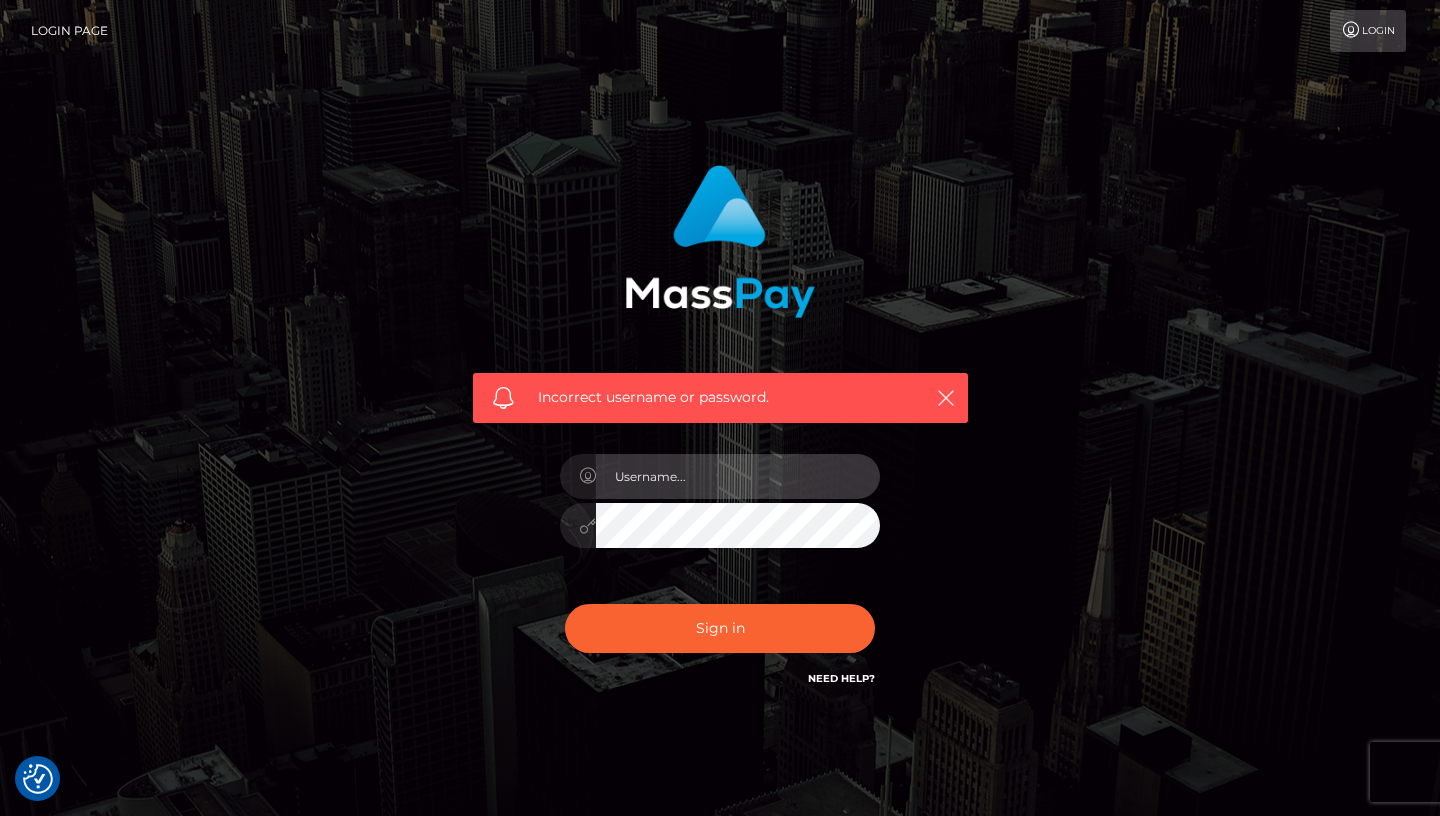 click at bounding box center [738, 476] 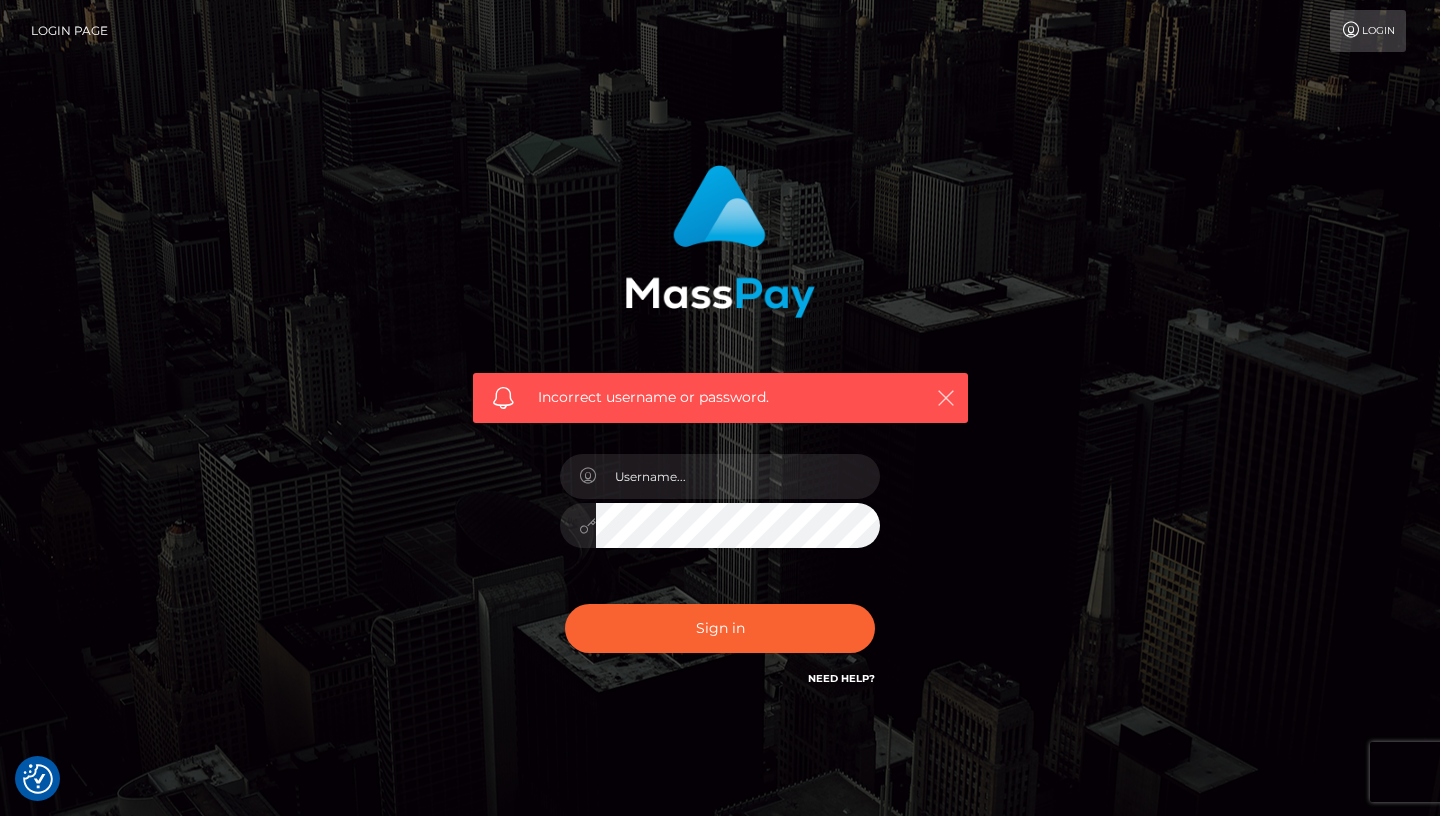 click at bounding box center [945, 397] 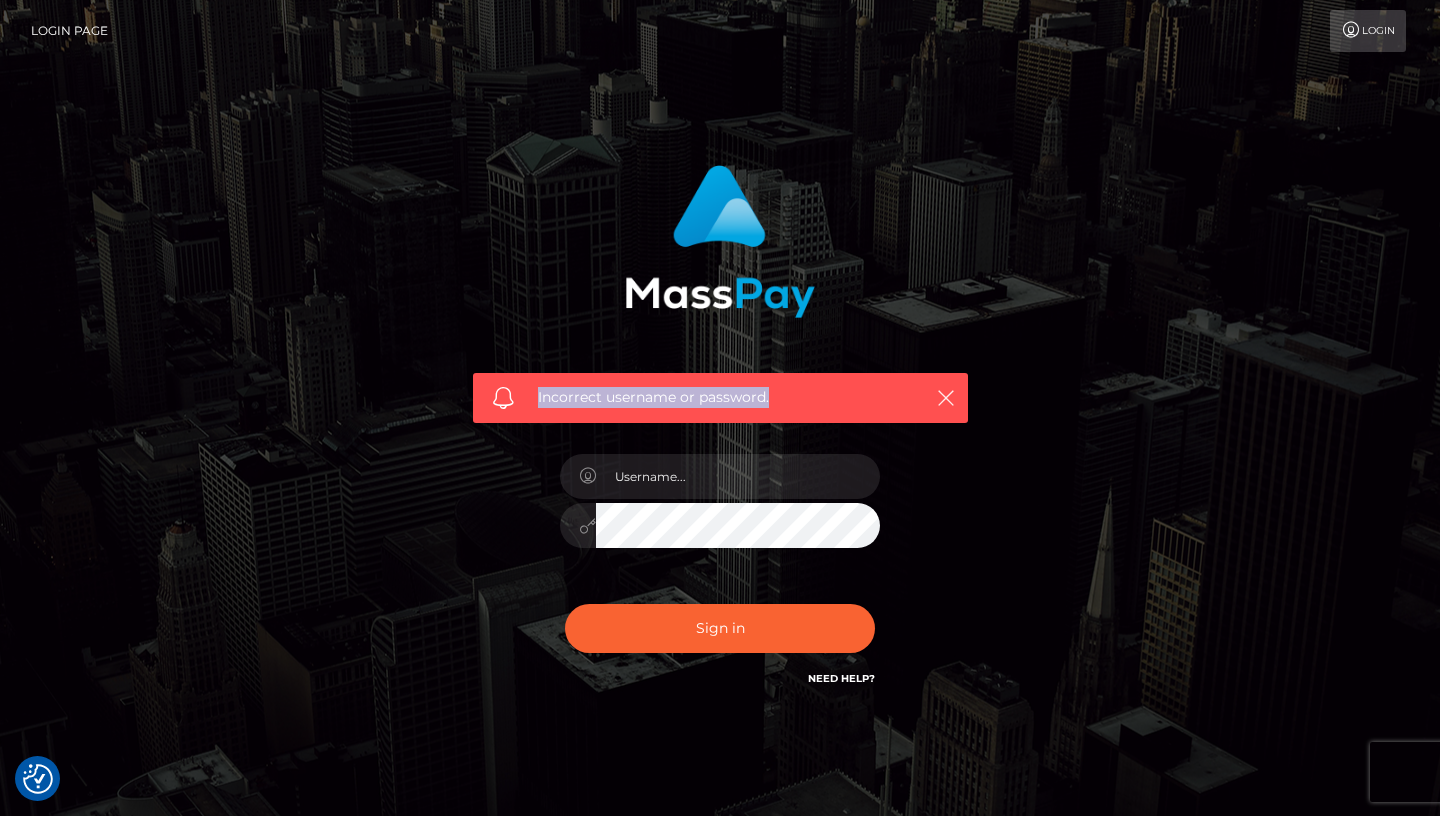 drag, startPoint x: 875, startPoint y: 425, endPoint x: 859, endPoint y: 313, distance: 113.137085 